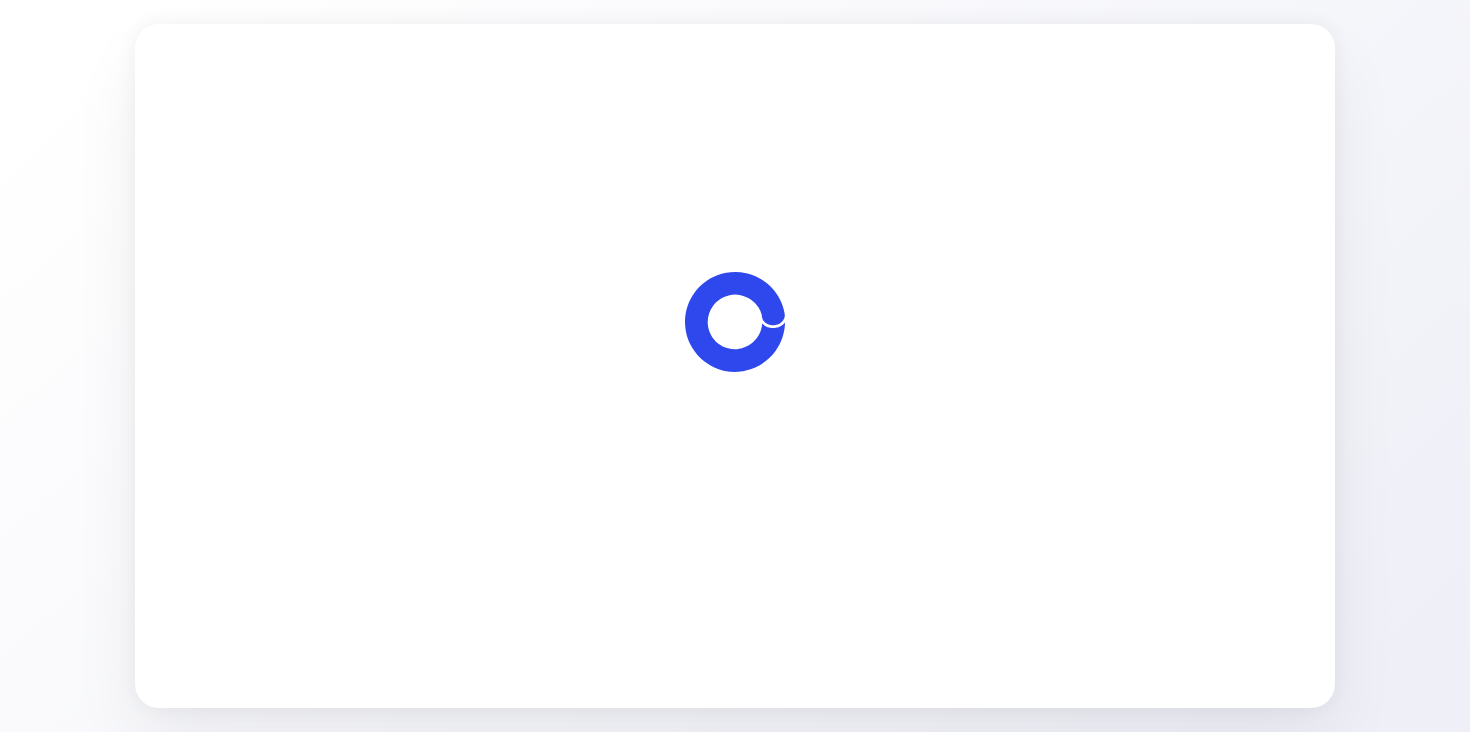 scroll, scrollTop: 0, scrollLeft: 0, axis: both 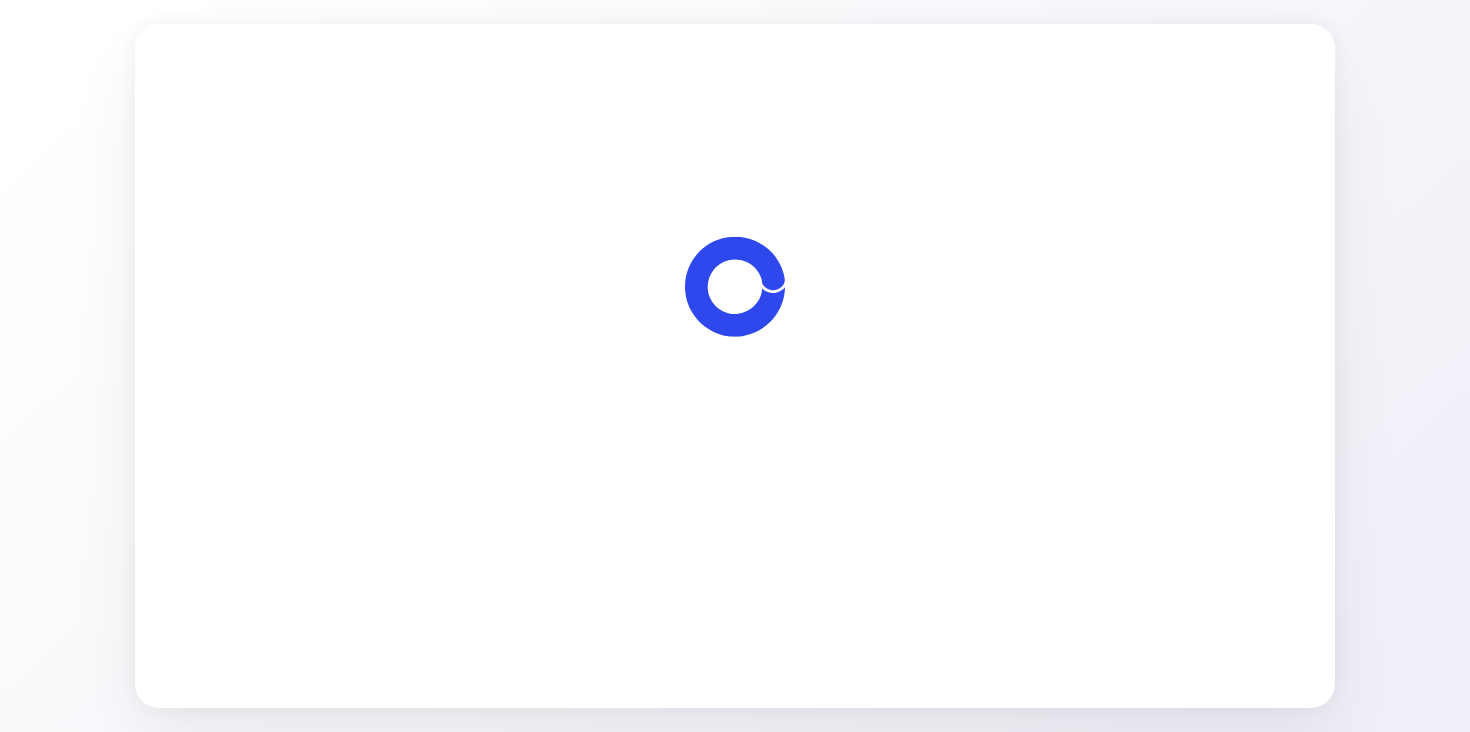 click on "Let's start" at bounding box center [735, 480] 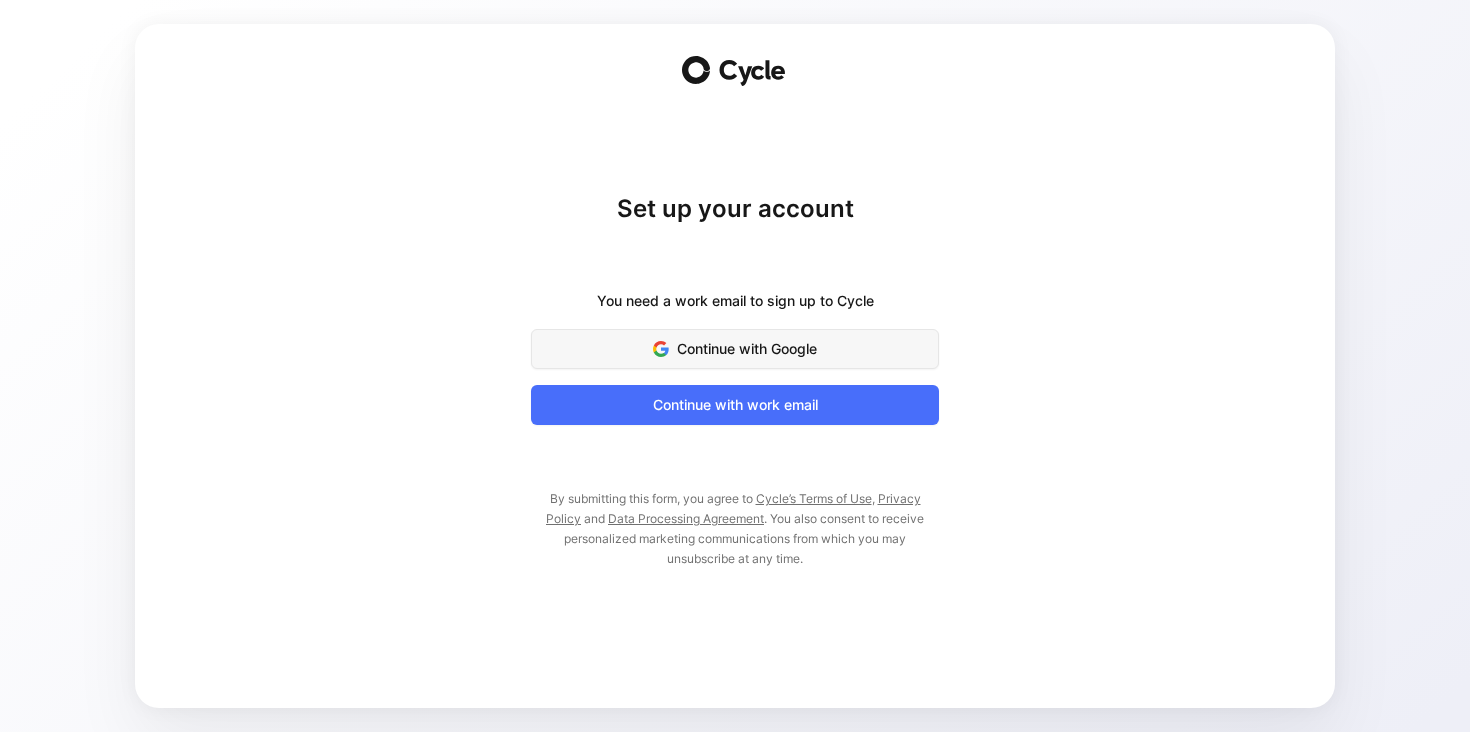click on "Continue with Google" at bounding box center (735, 349) 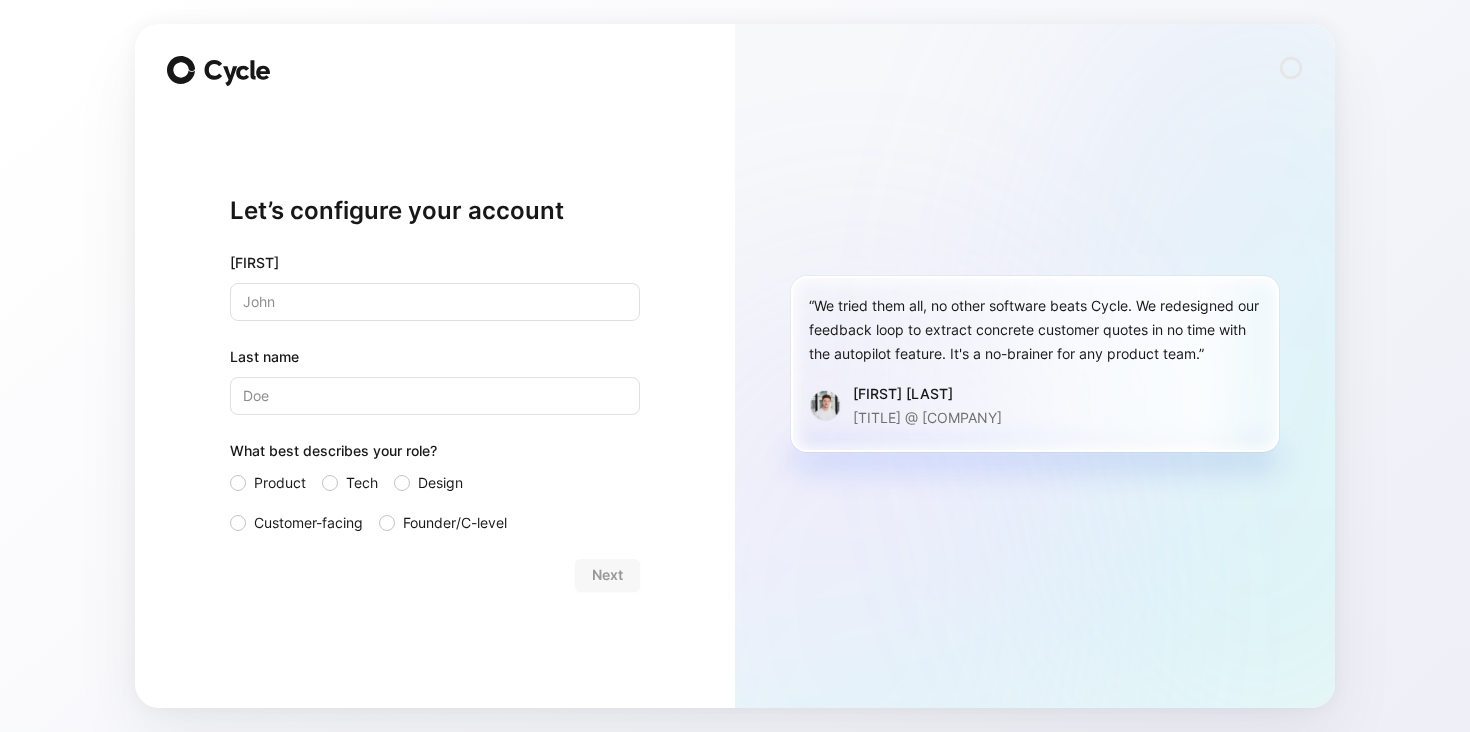 scroll, scrollTop: 0, scrollLeft: 0, axis: both 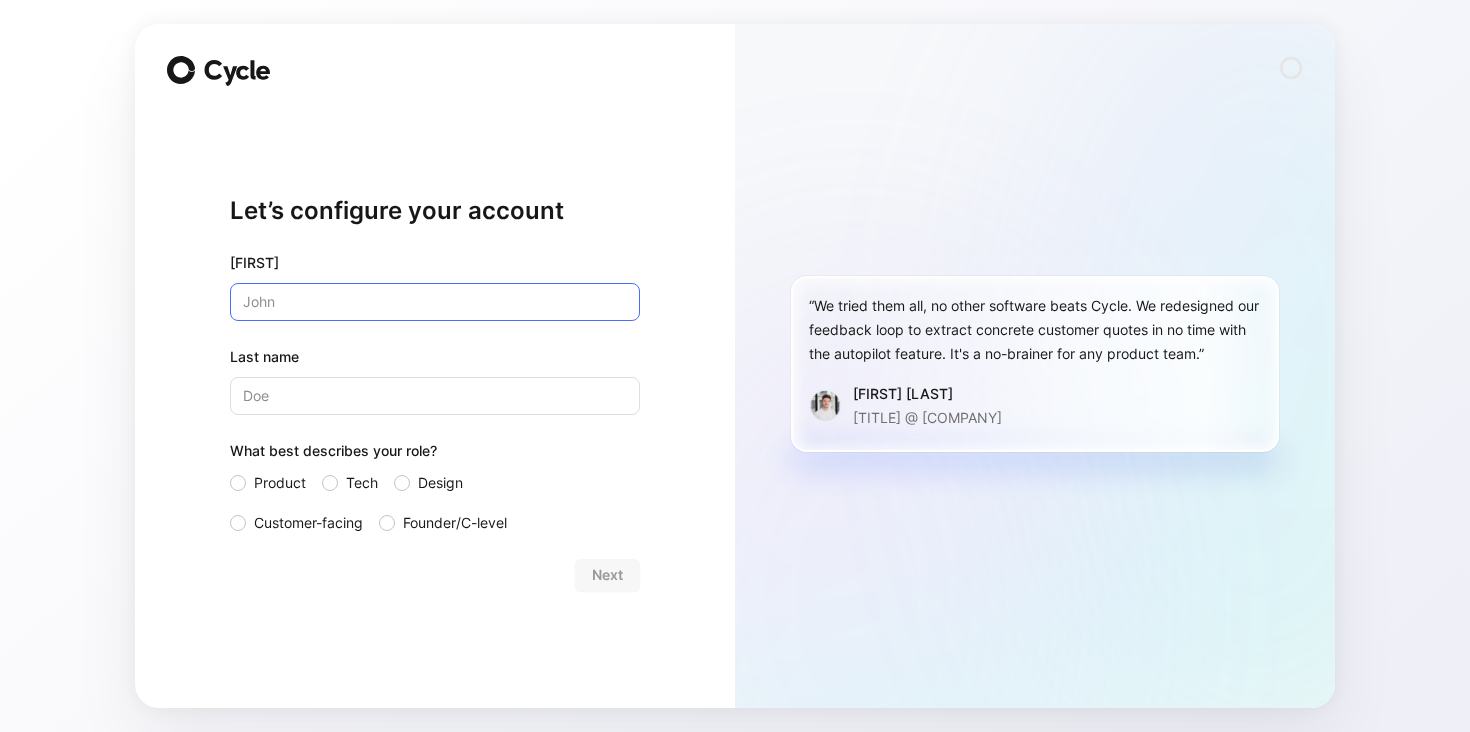click at bounding box center (435, 302) 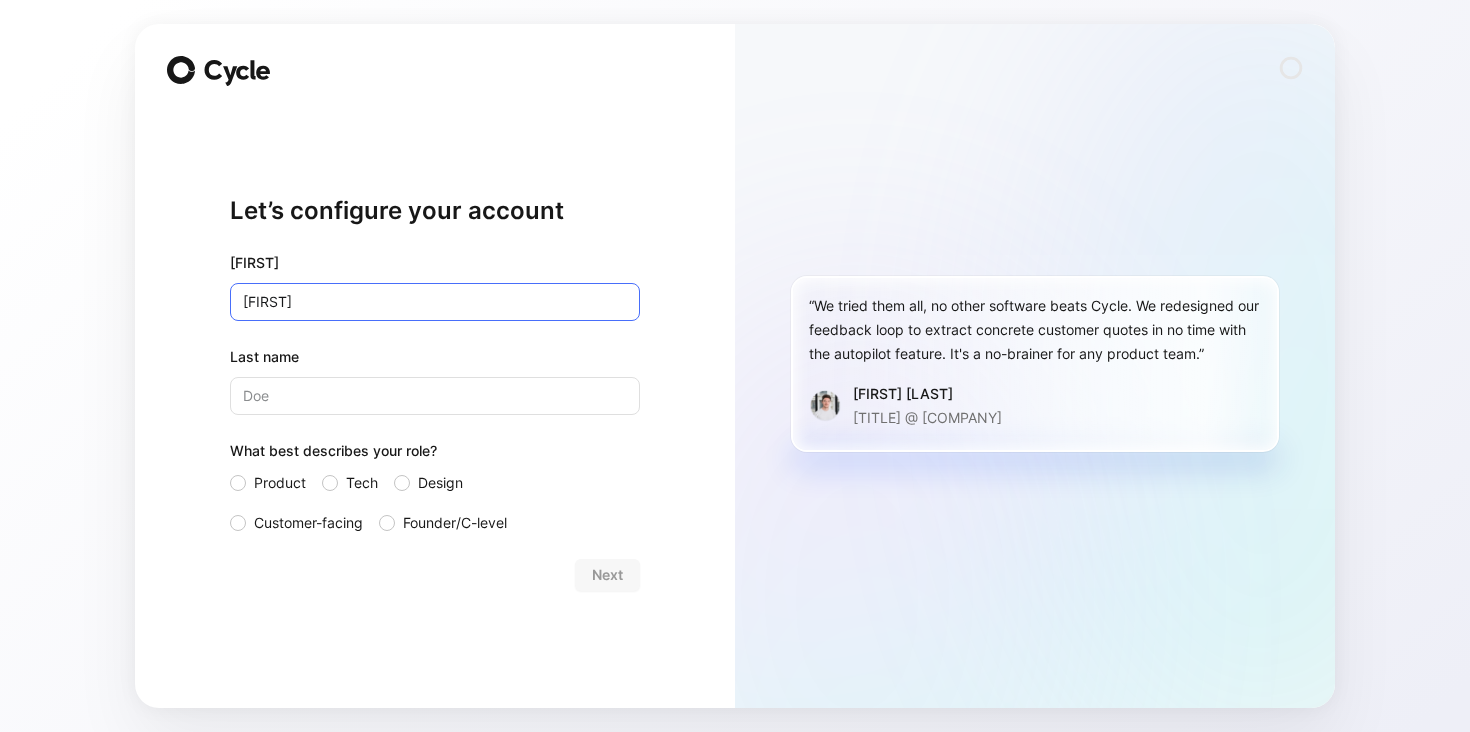 type on "[FIRST]" 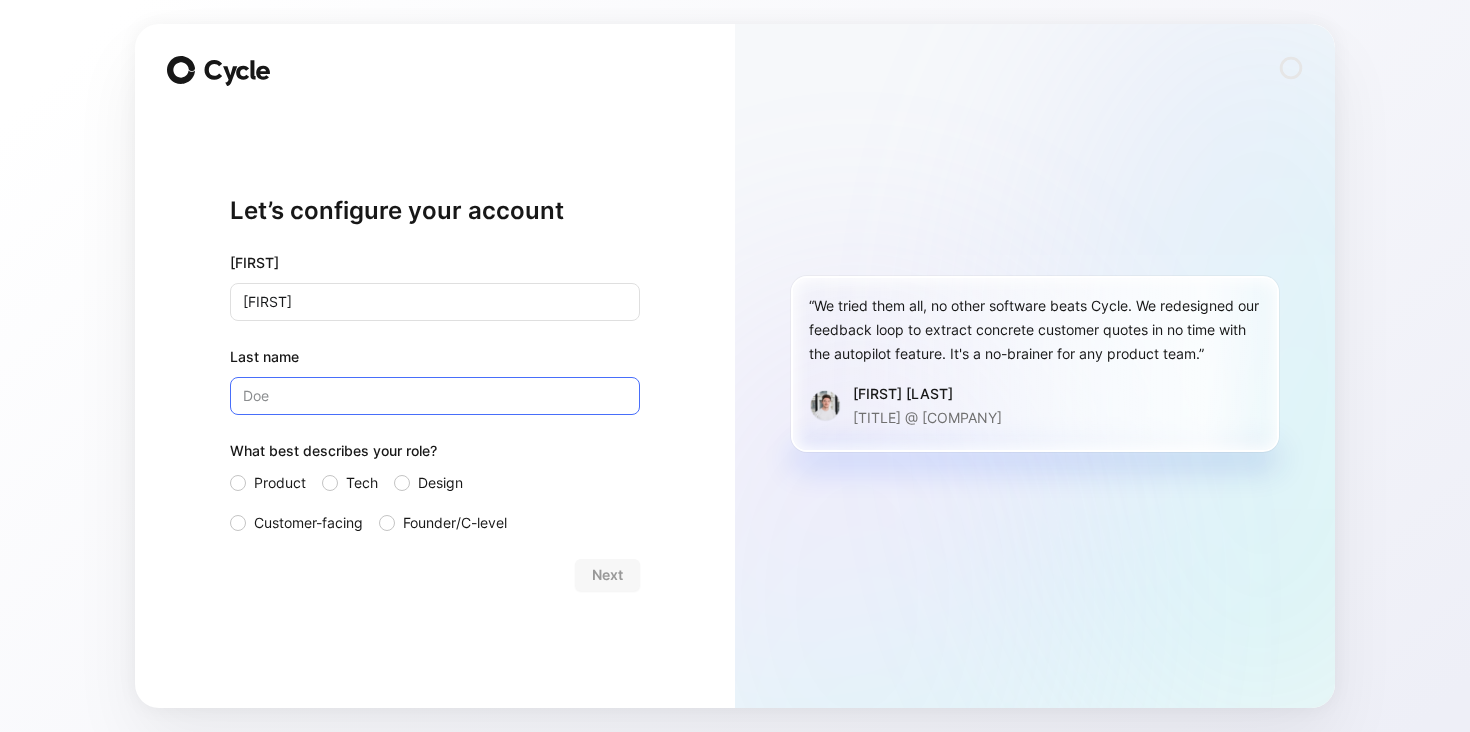 click on "Last name" at bounding box center [435, 396] 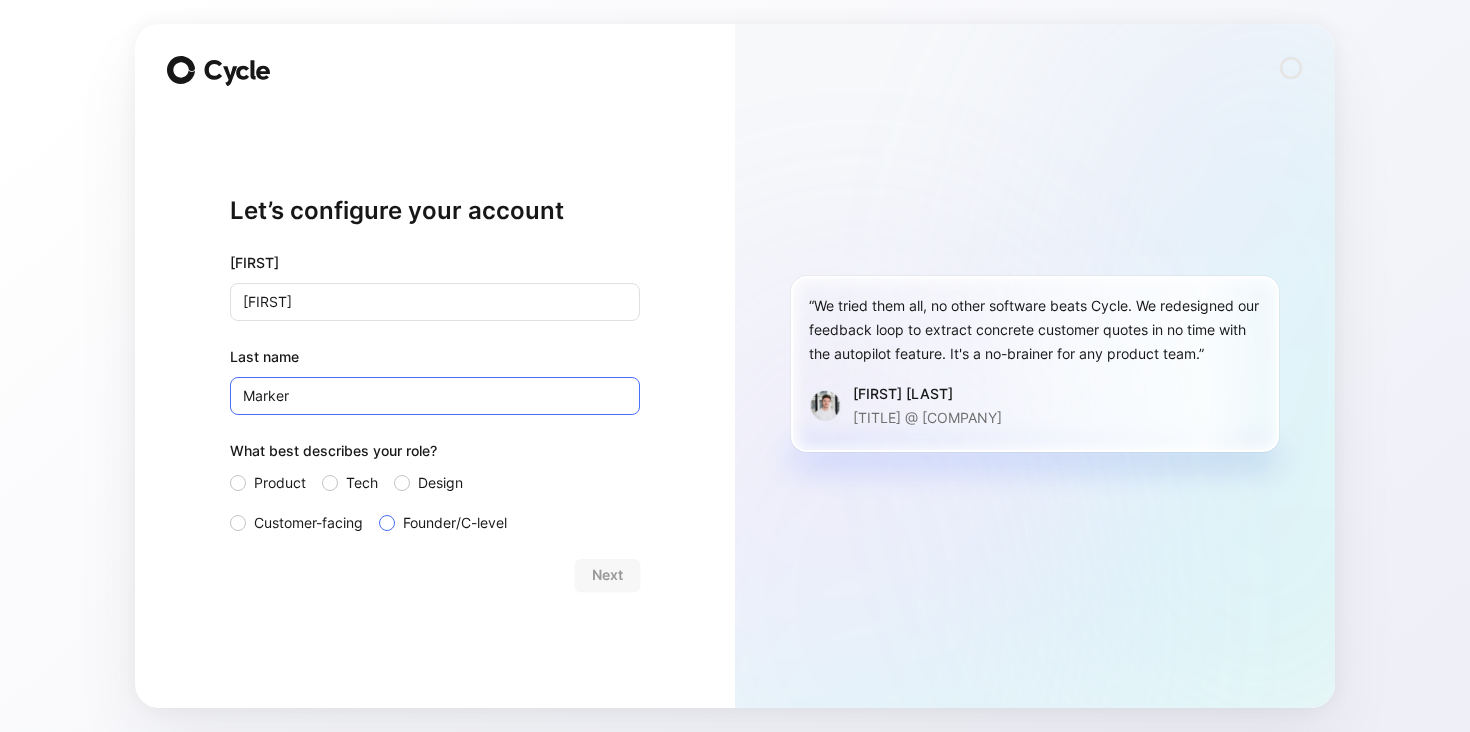 type on "Marker" 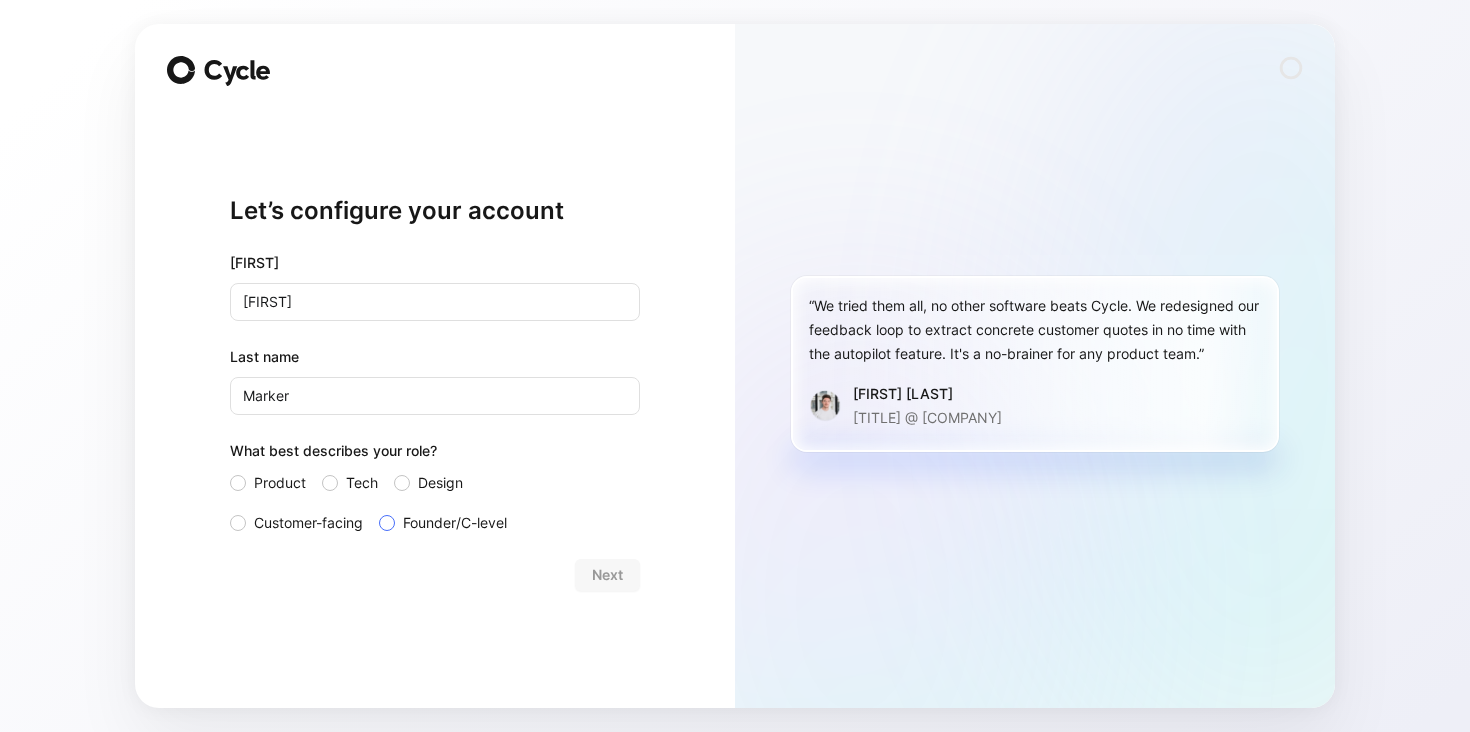 click at bounding box center (387, 523) 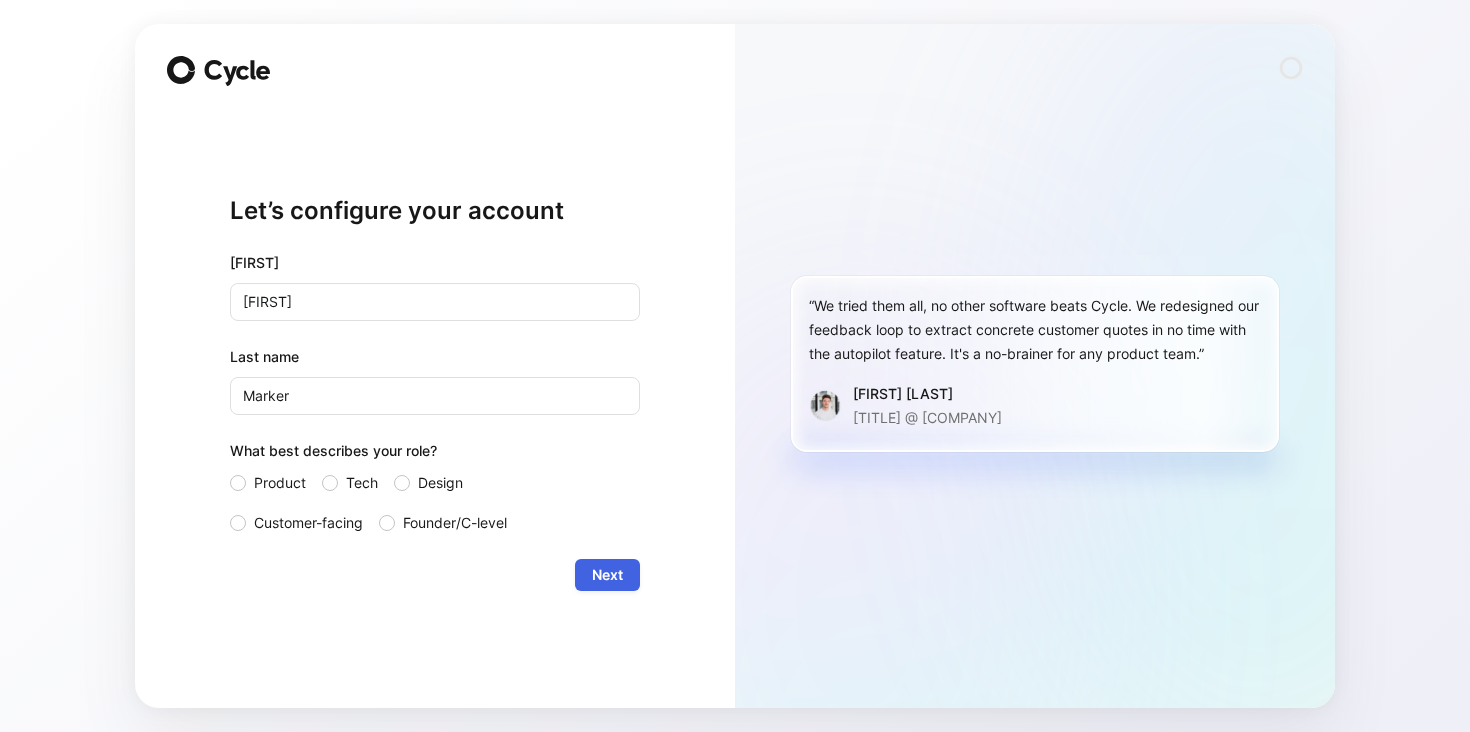 click on "Next" at bounding box center [607, 575] 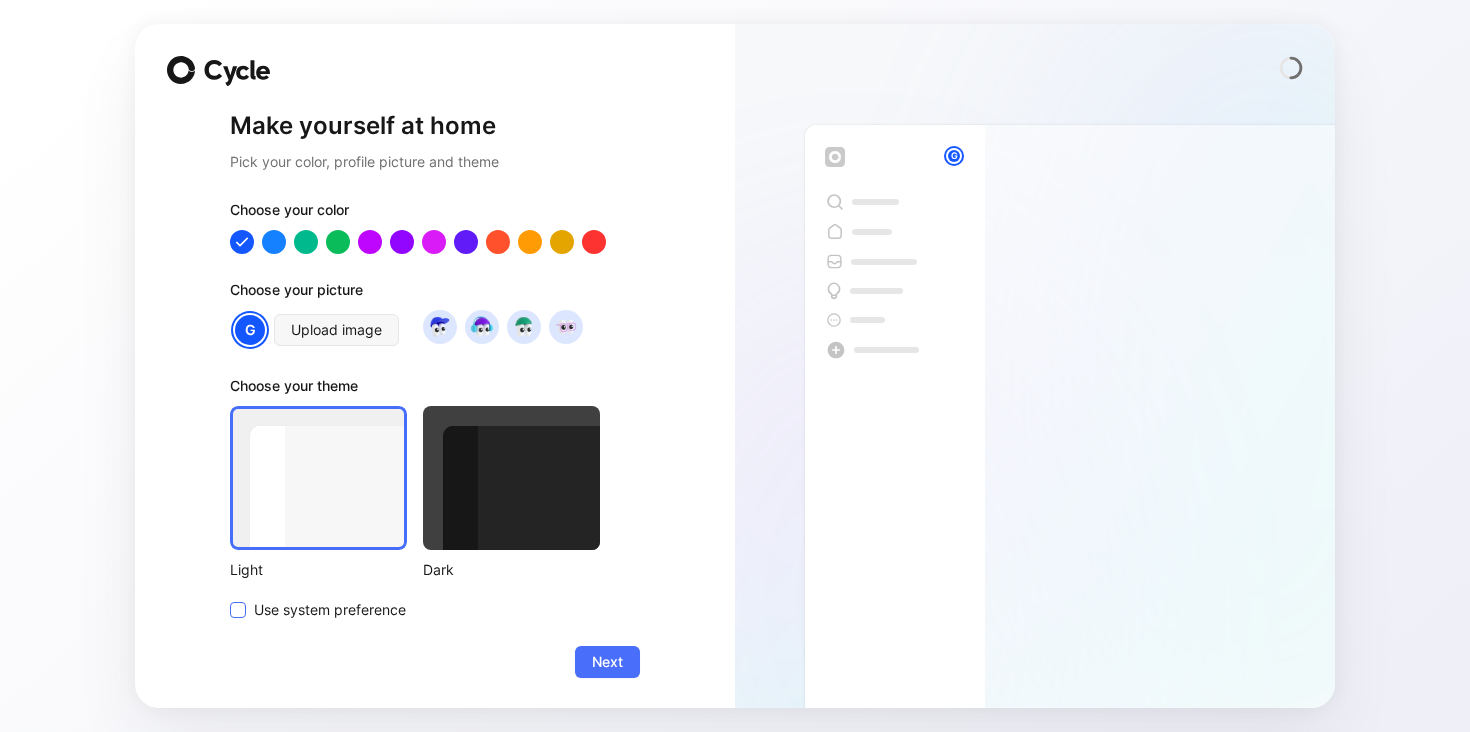 click on "Use system preference" at bounding box center (330, 610) 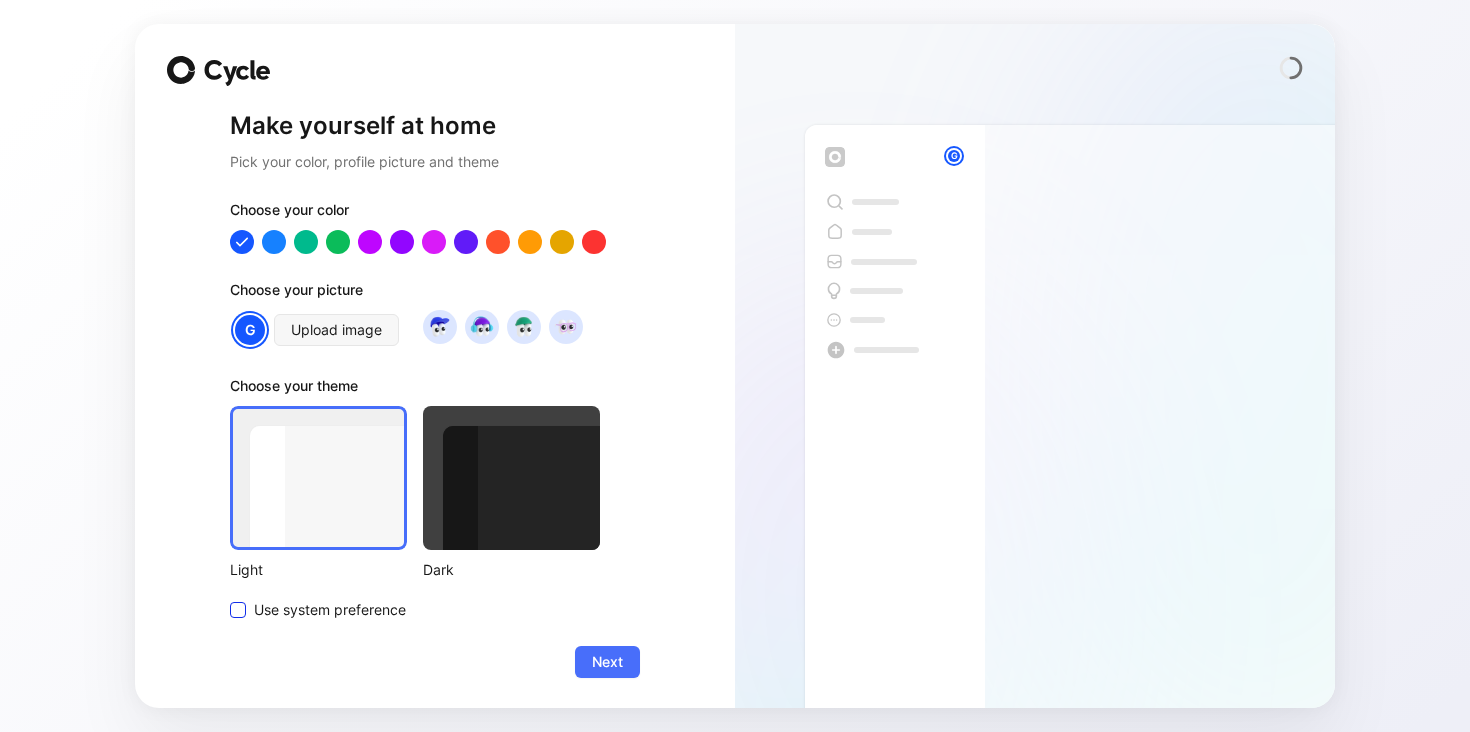 click on "Use system preference" at bounding box center [230, 598] 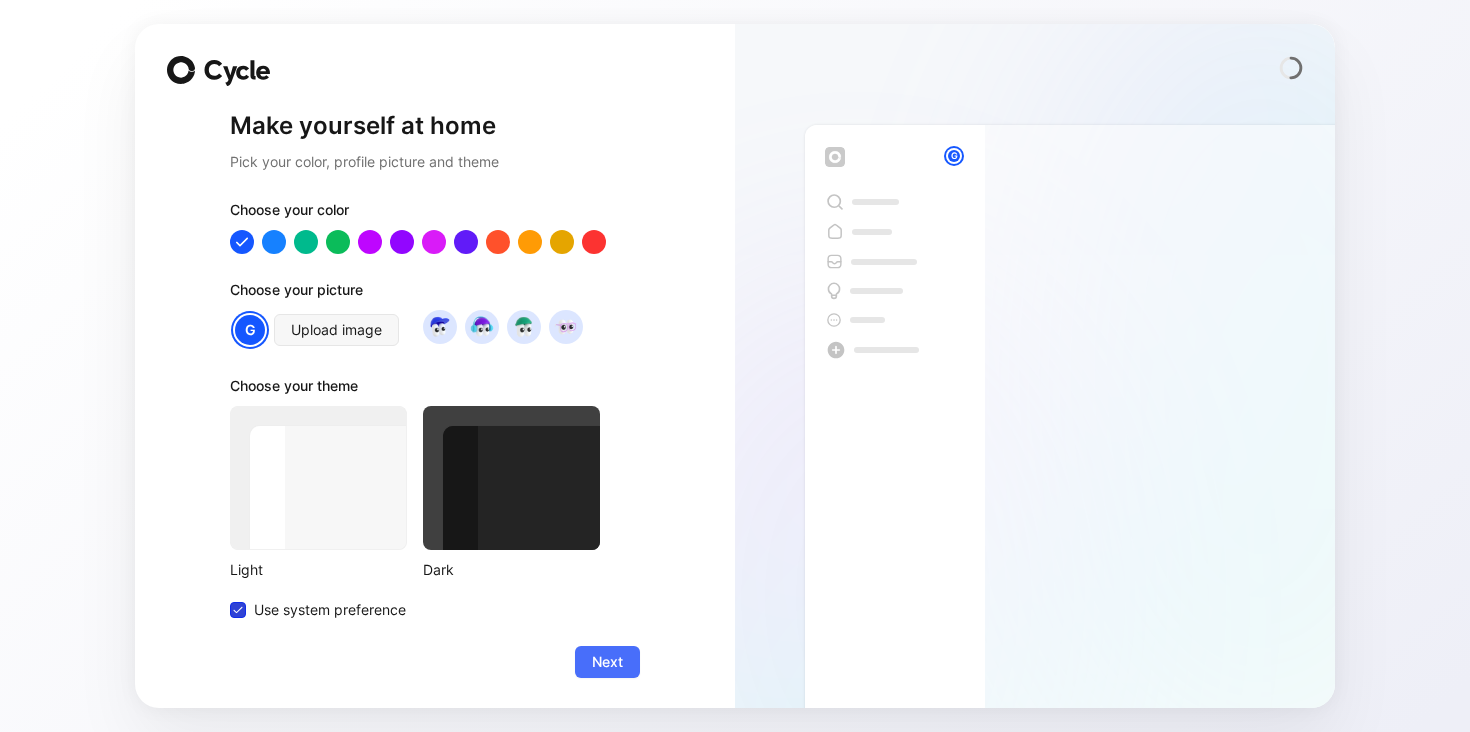 click on "Use system preference" at bounding box center [330, 610] 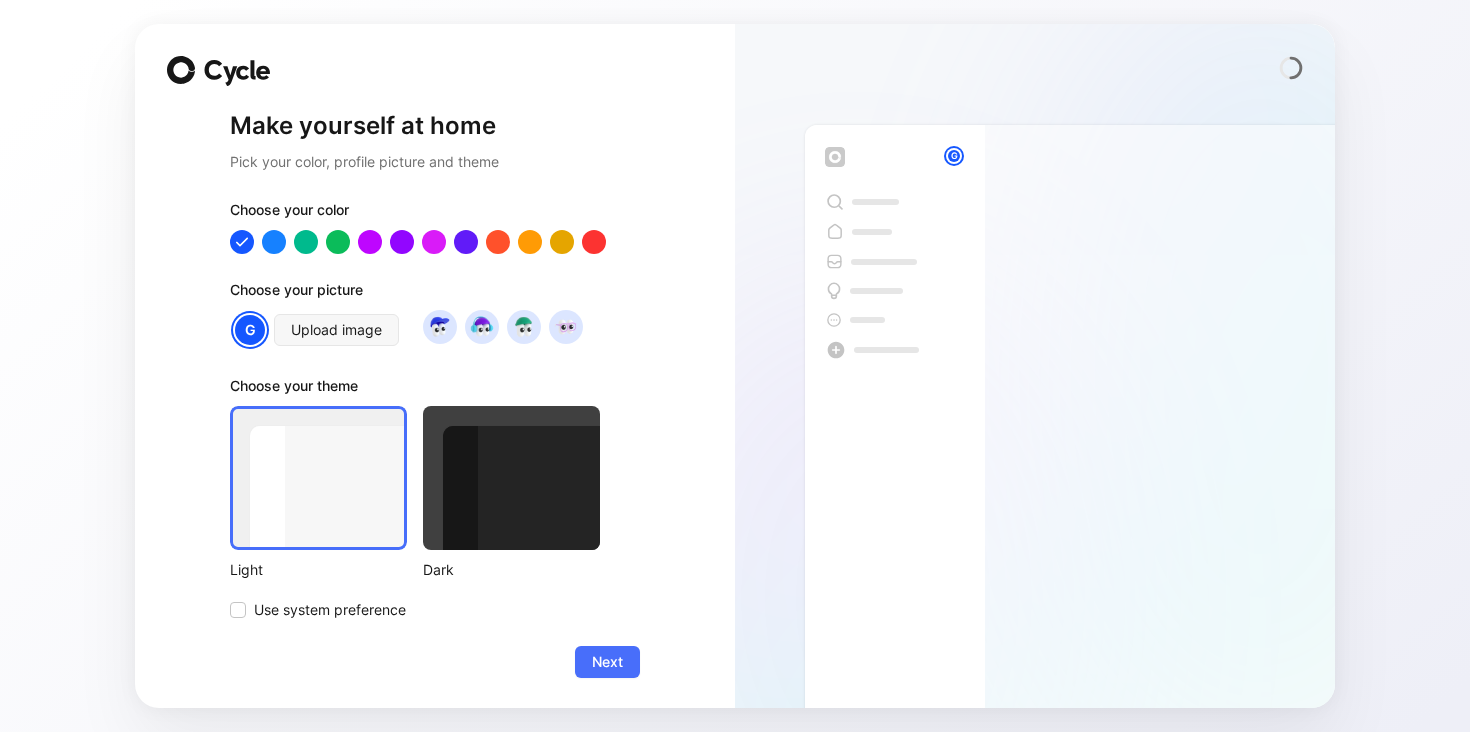 click at bounding box center [511, 478] 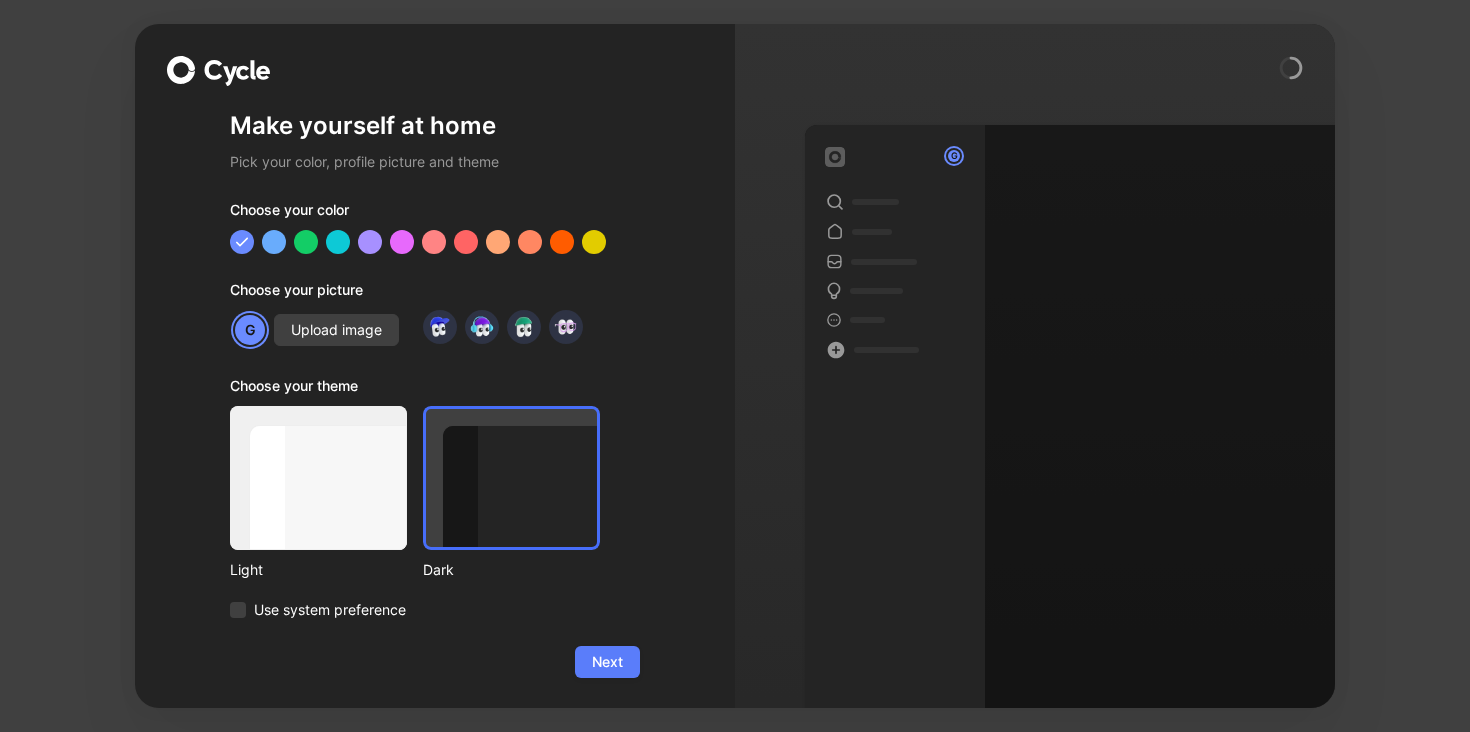 click on "Next" at bounding box center (607, 662) 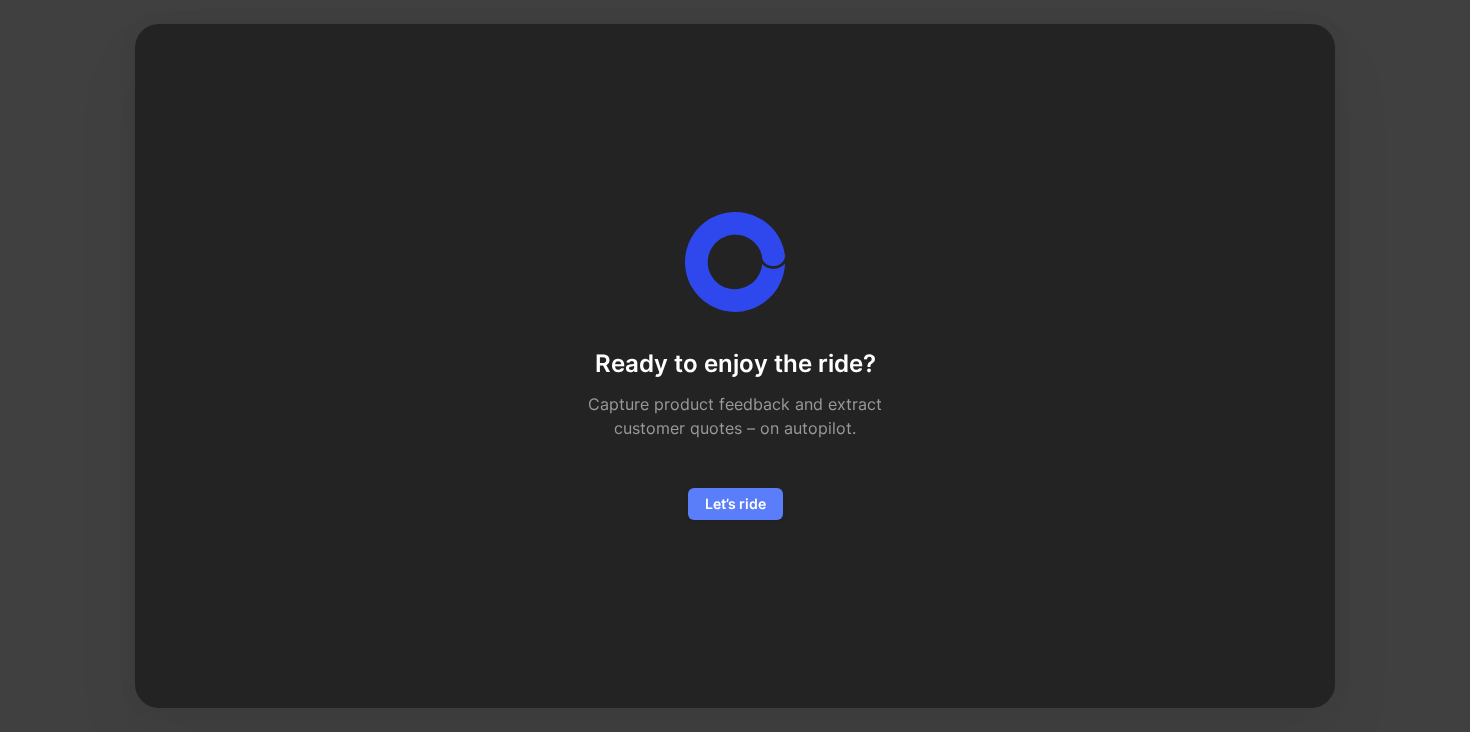 click on "Let’s ride" at bounding box center (735, 504) 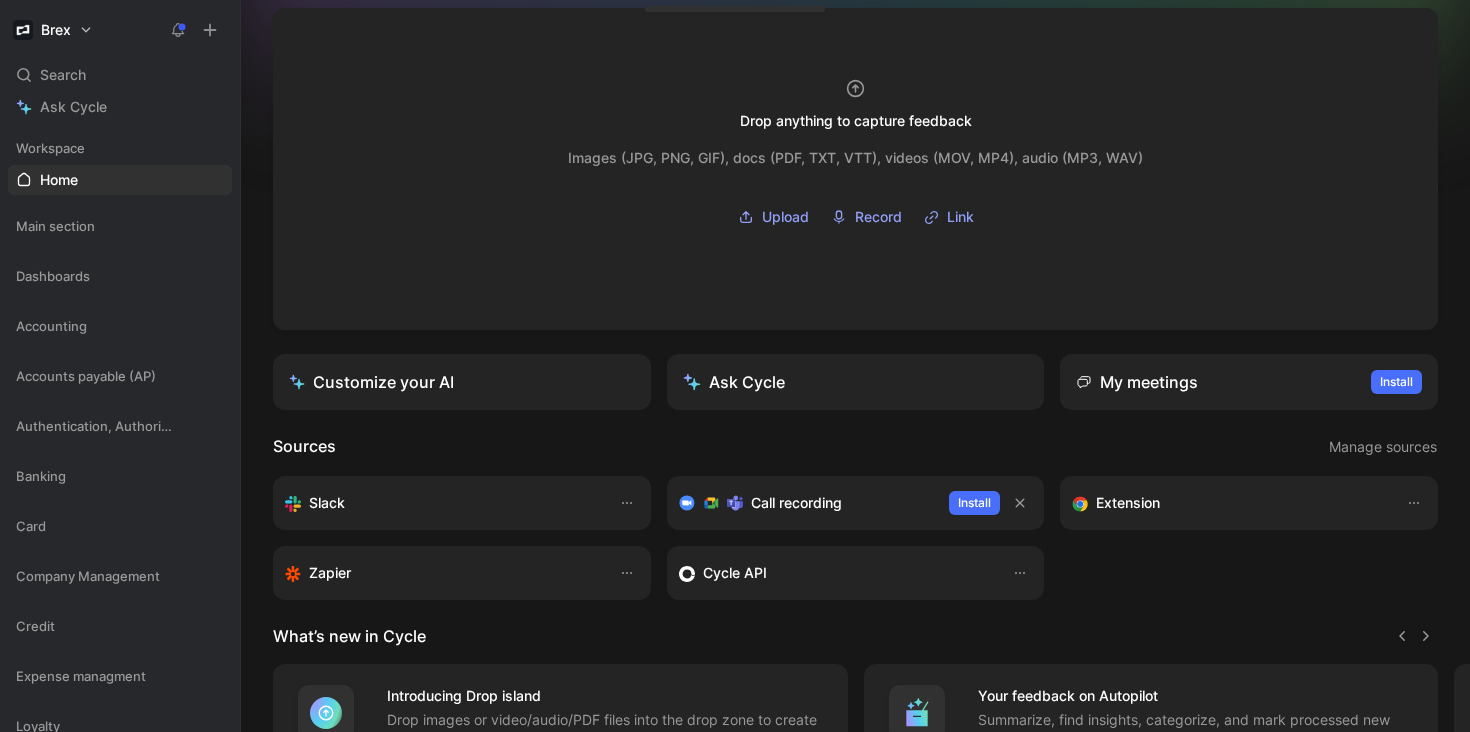 scroll, scrollTop: 0, scrollLeft: 0, axis: both 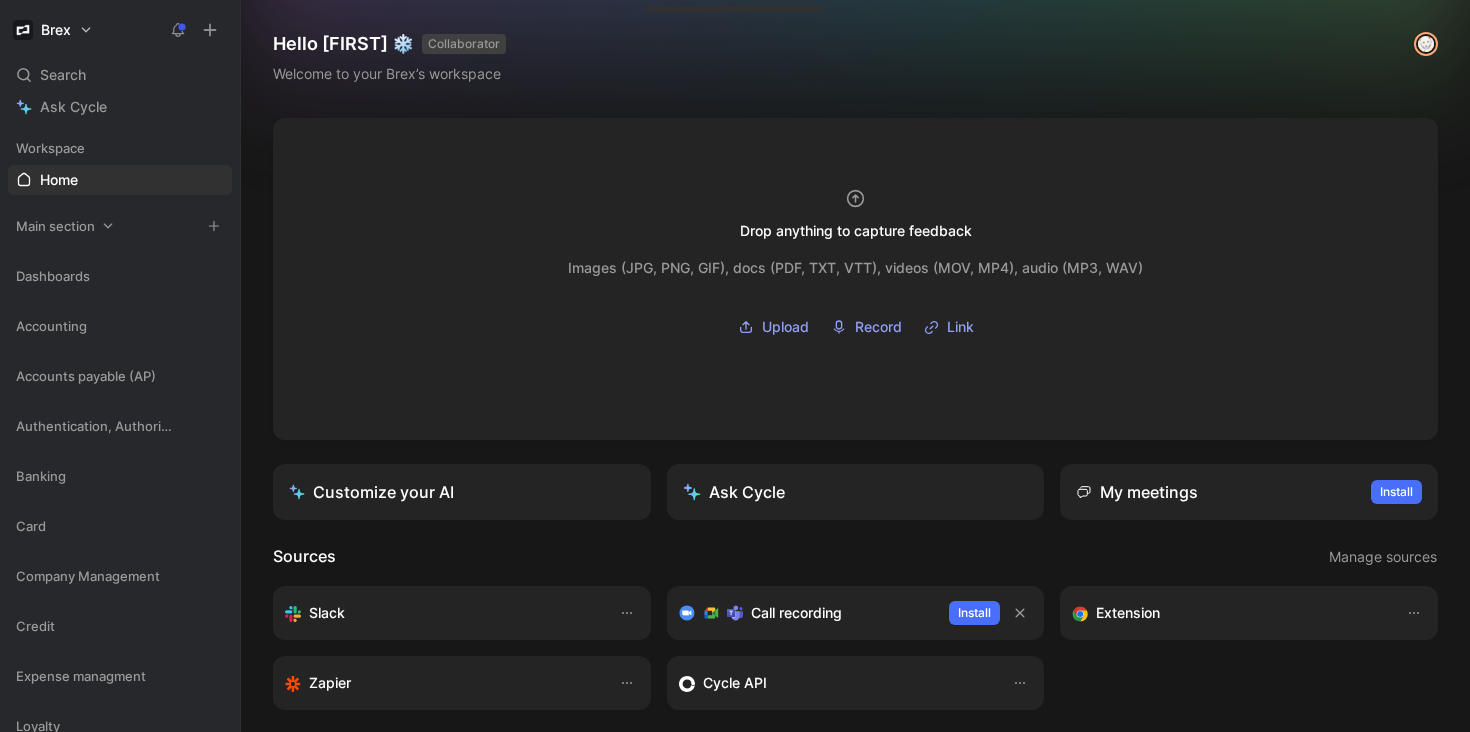click on "Main section" at bounding box center [55, 226] 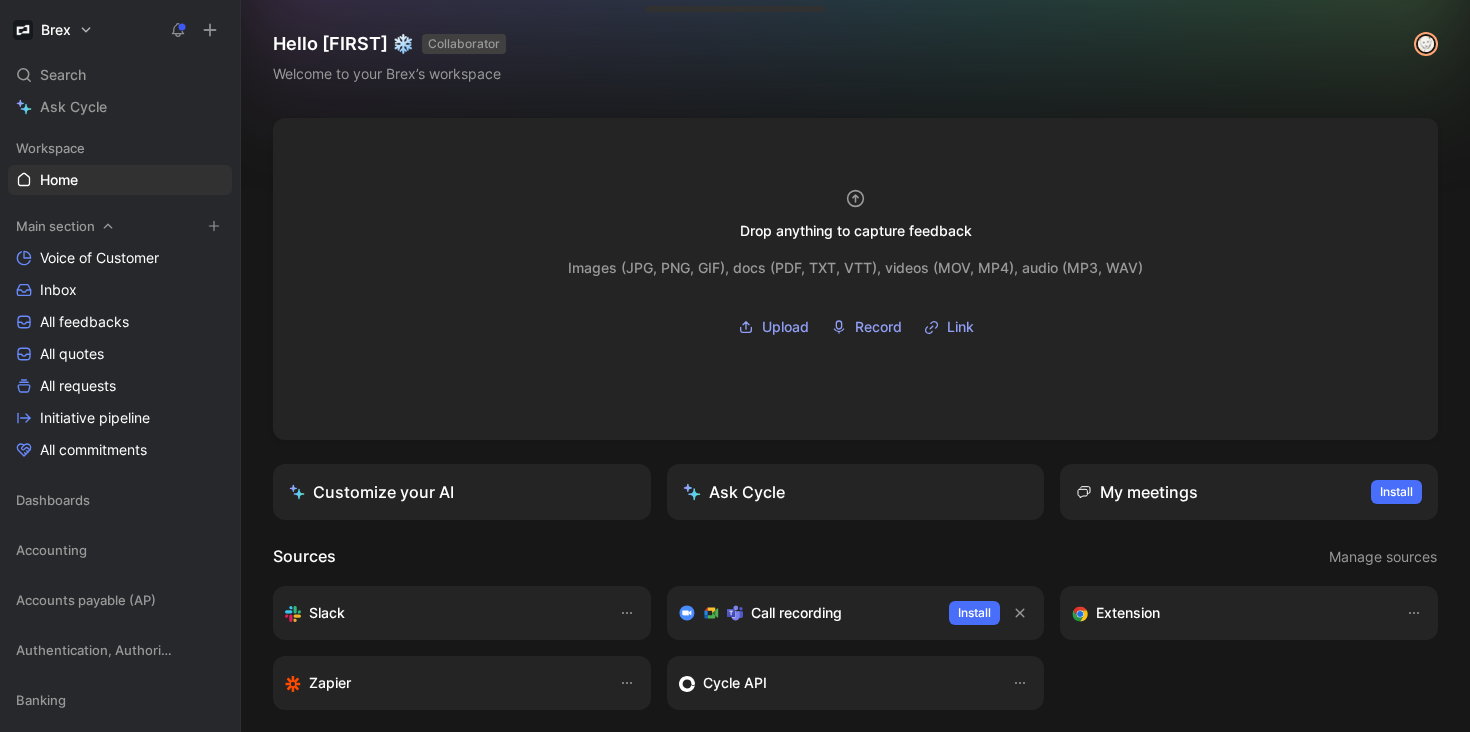 click on "Main section" at bounding box center (55, 226) 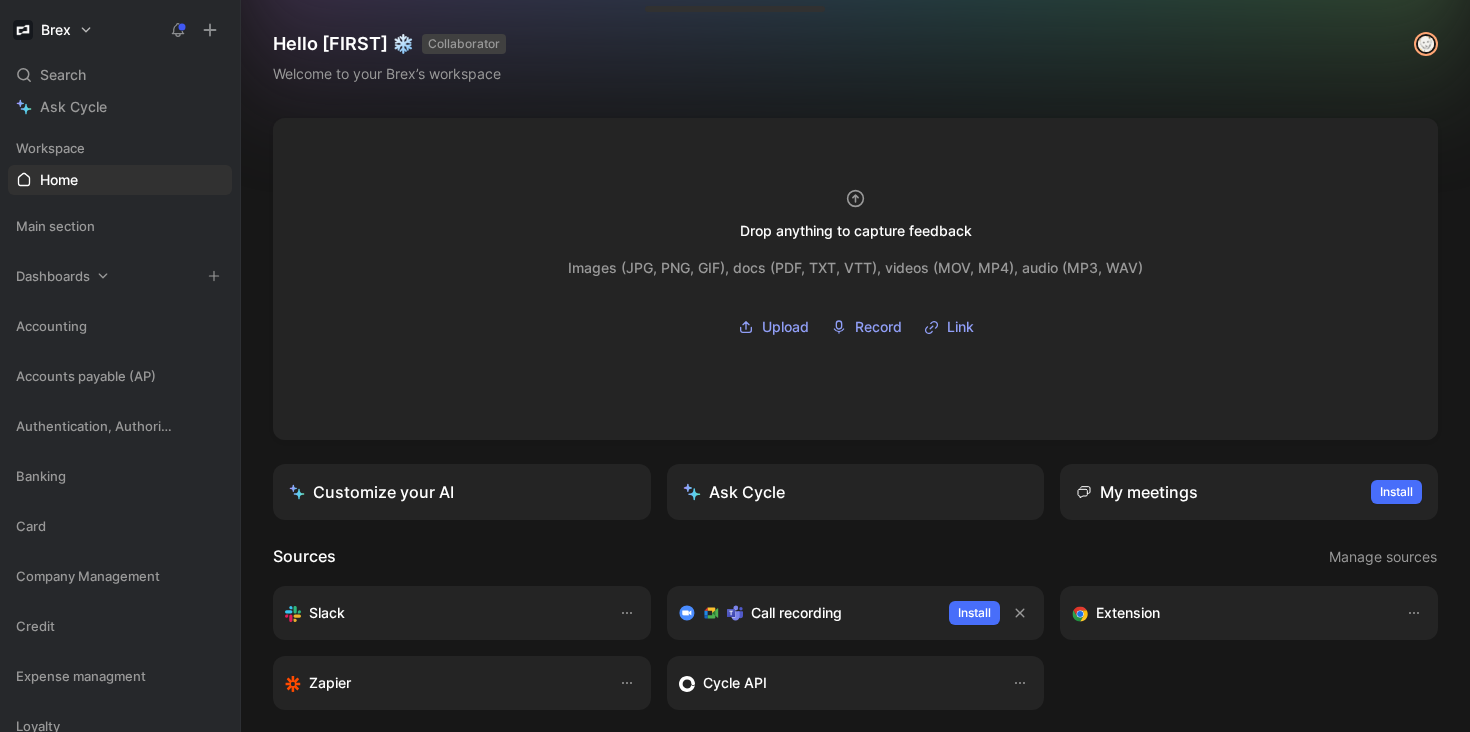click at bounding box center [108, 226] 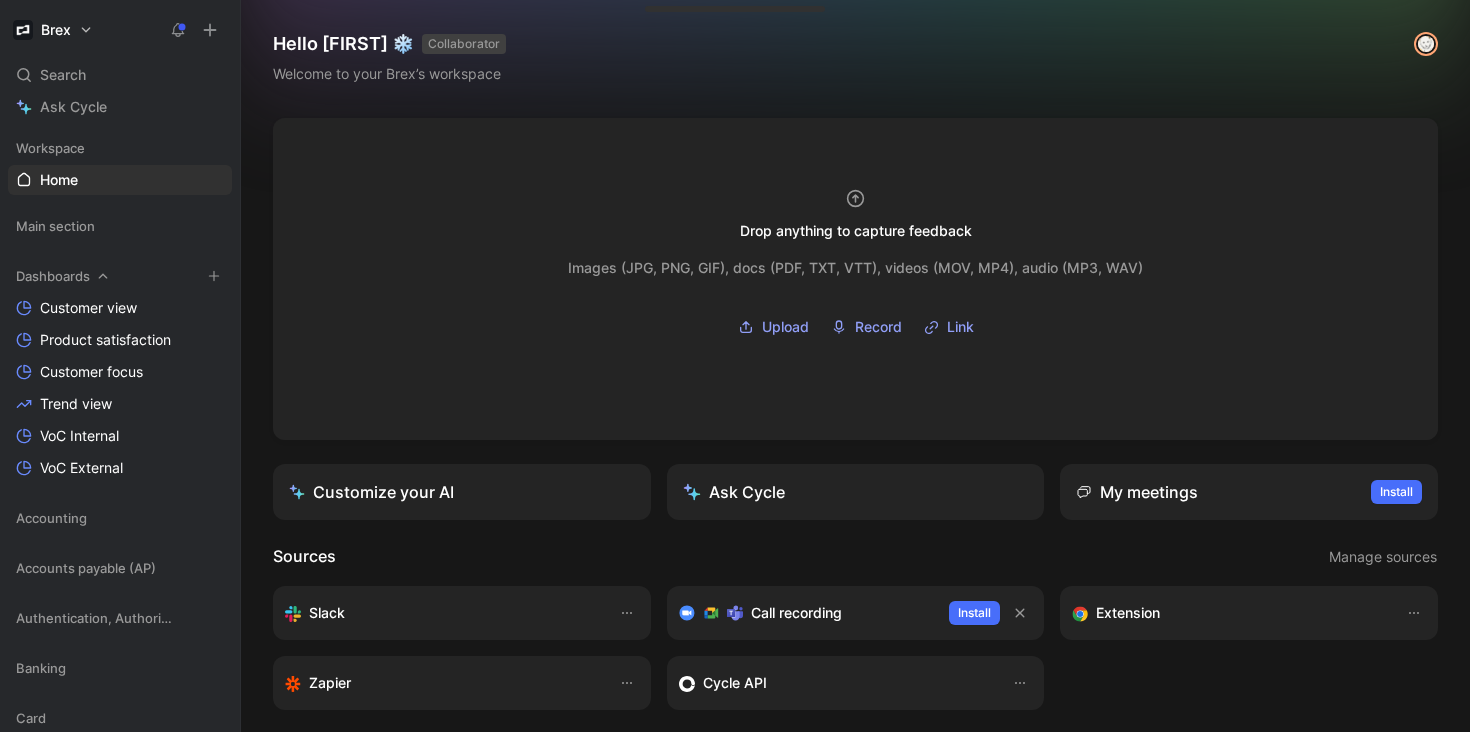 click at bounding box center [103, 276] 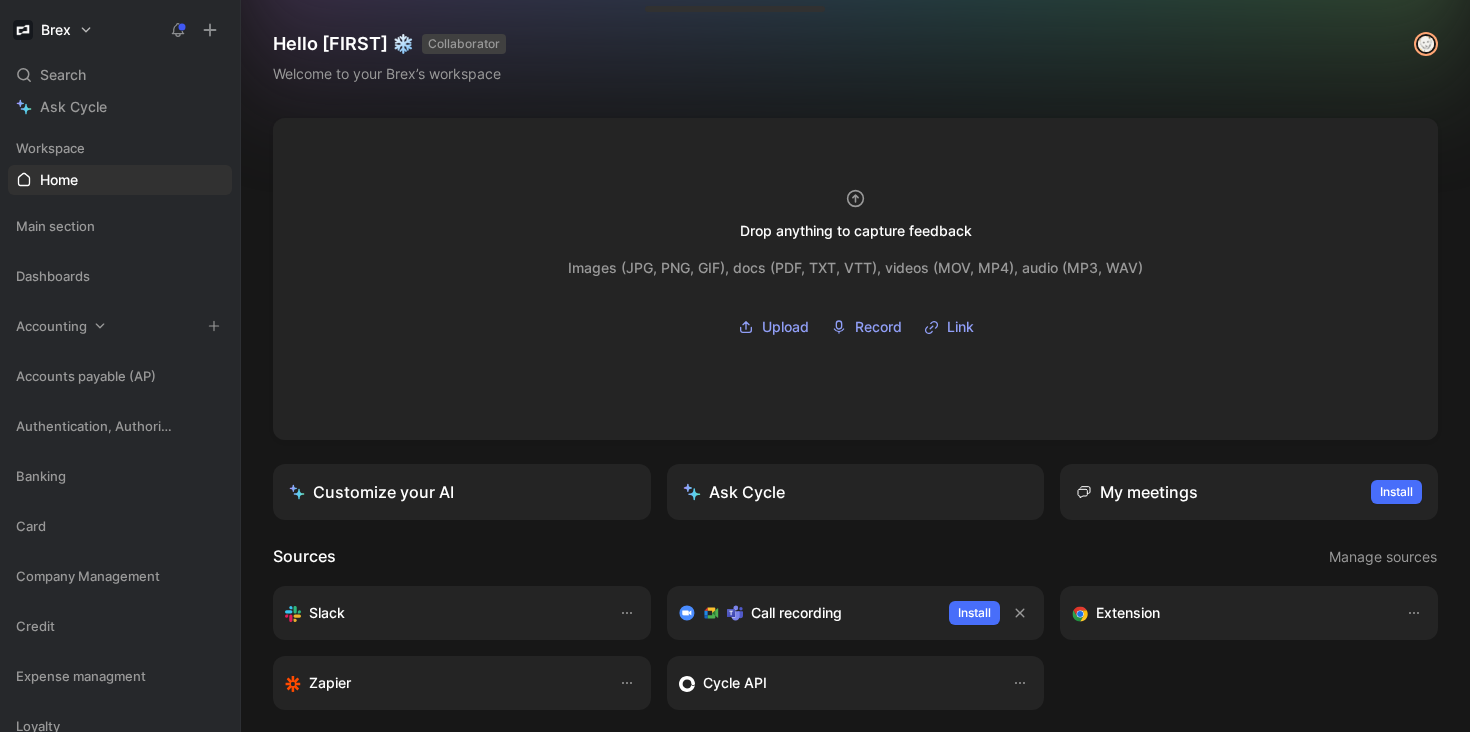 click on "Accounting" at bounding box center (120, 226) 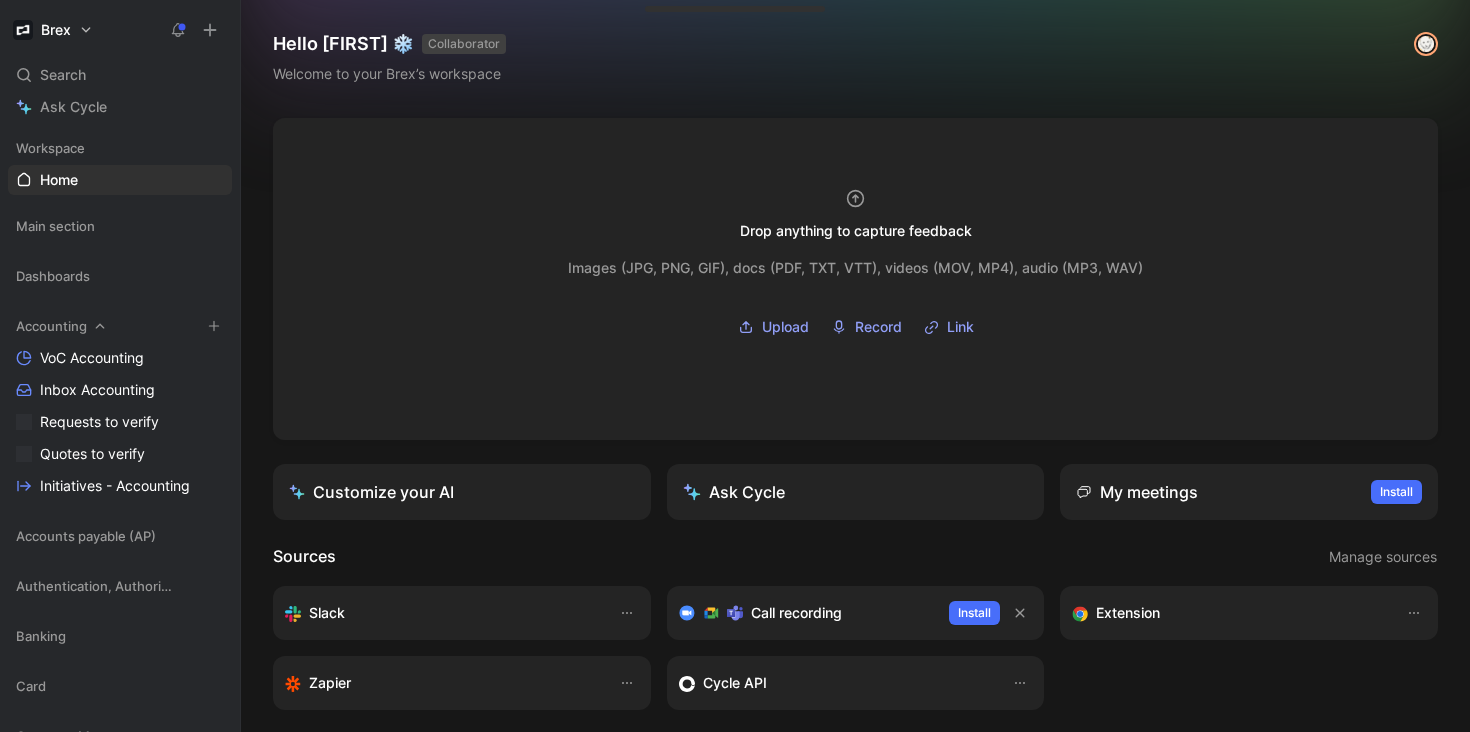 click on "Accounting" at bounding box center [120, 226] 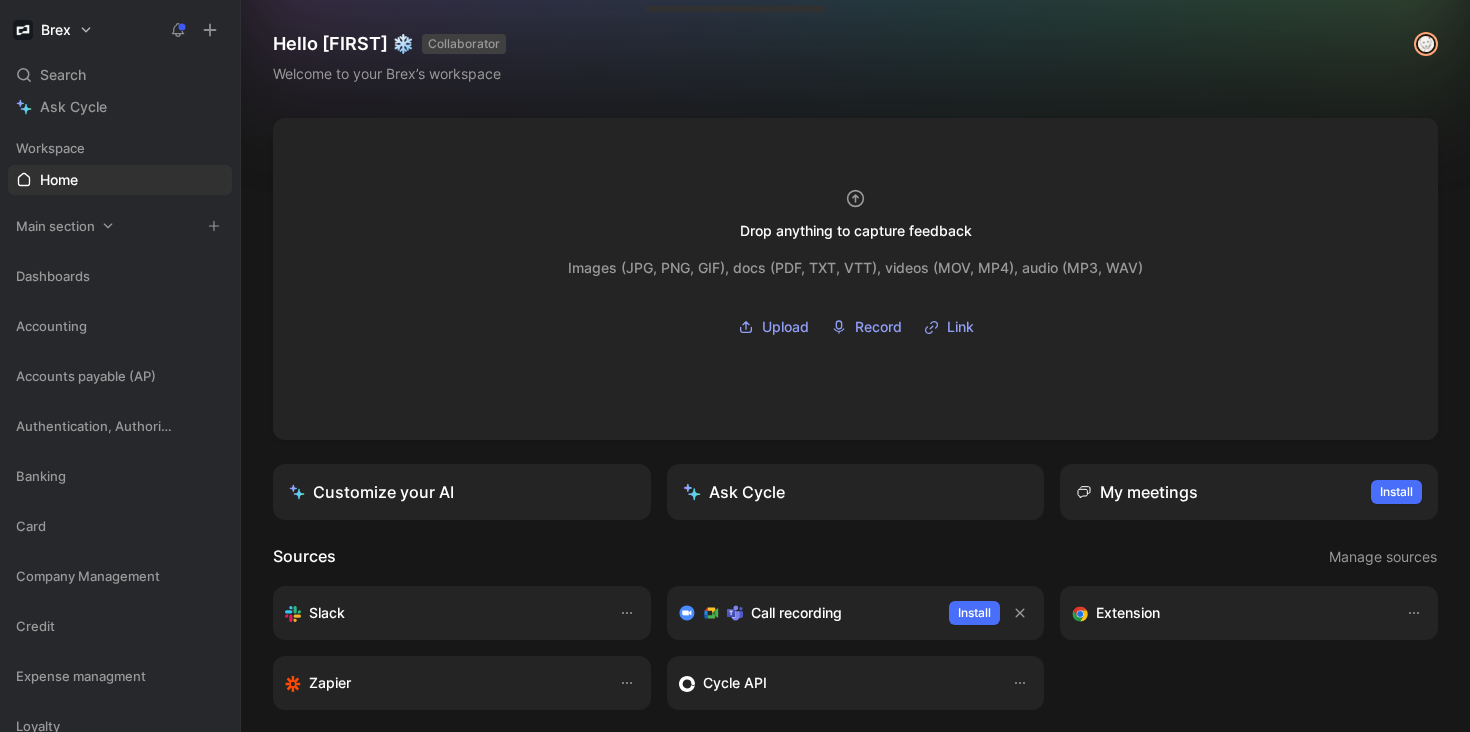 click on "Main section" at bounding box center [120, 226] 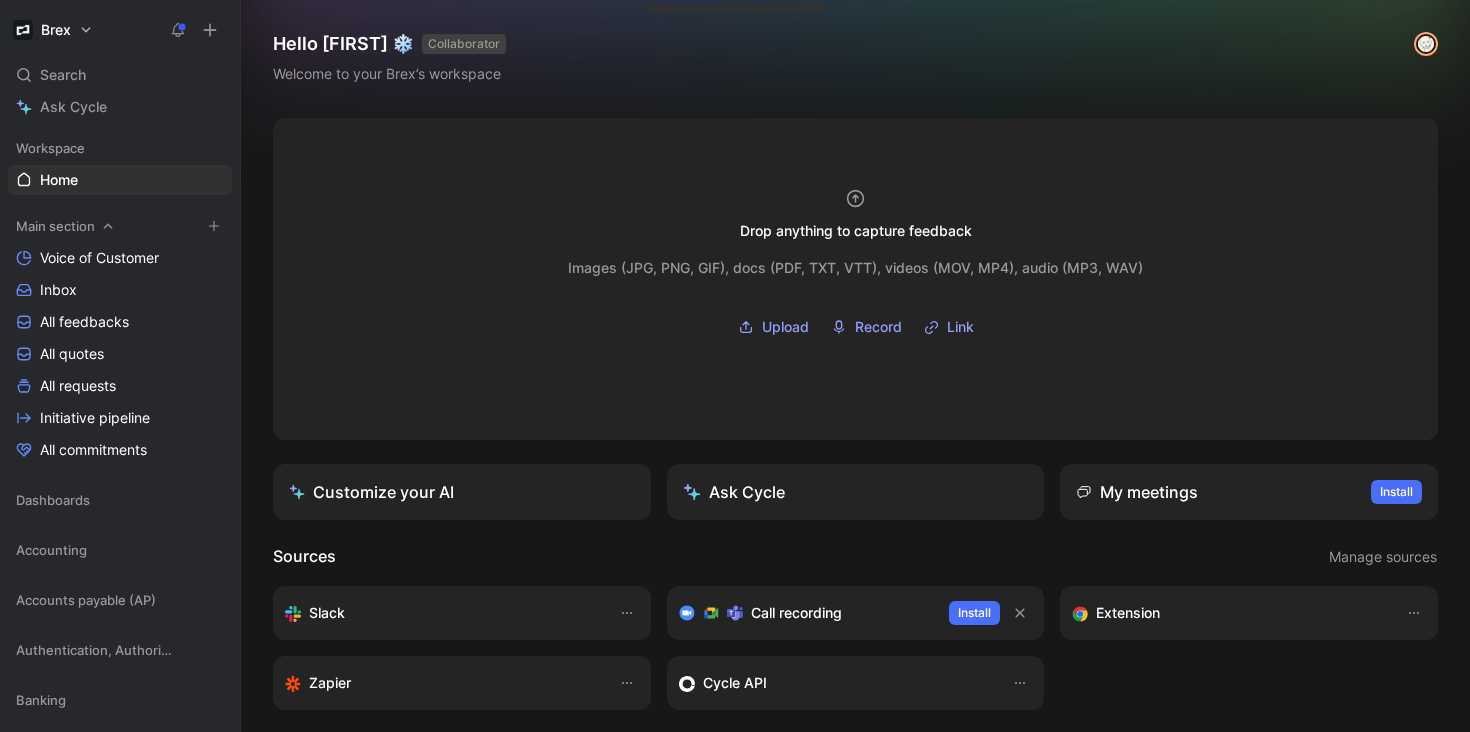 click on "Main section" at bounding box center [120, 226] 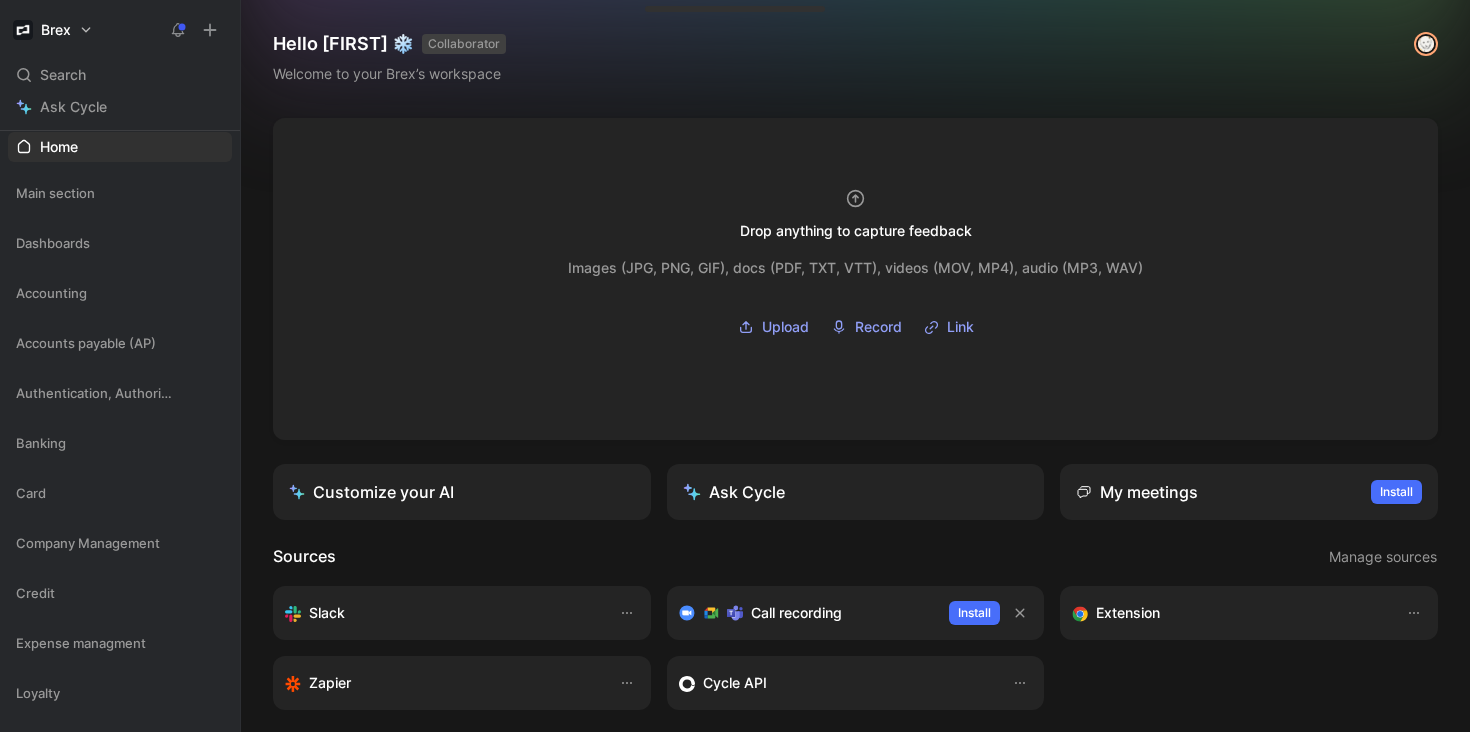 scroll, scrollTop: 0, scrollLeft: 0, axis: both 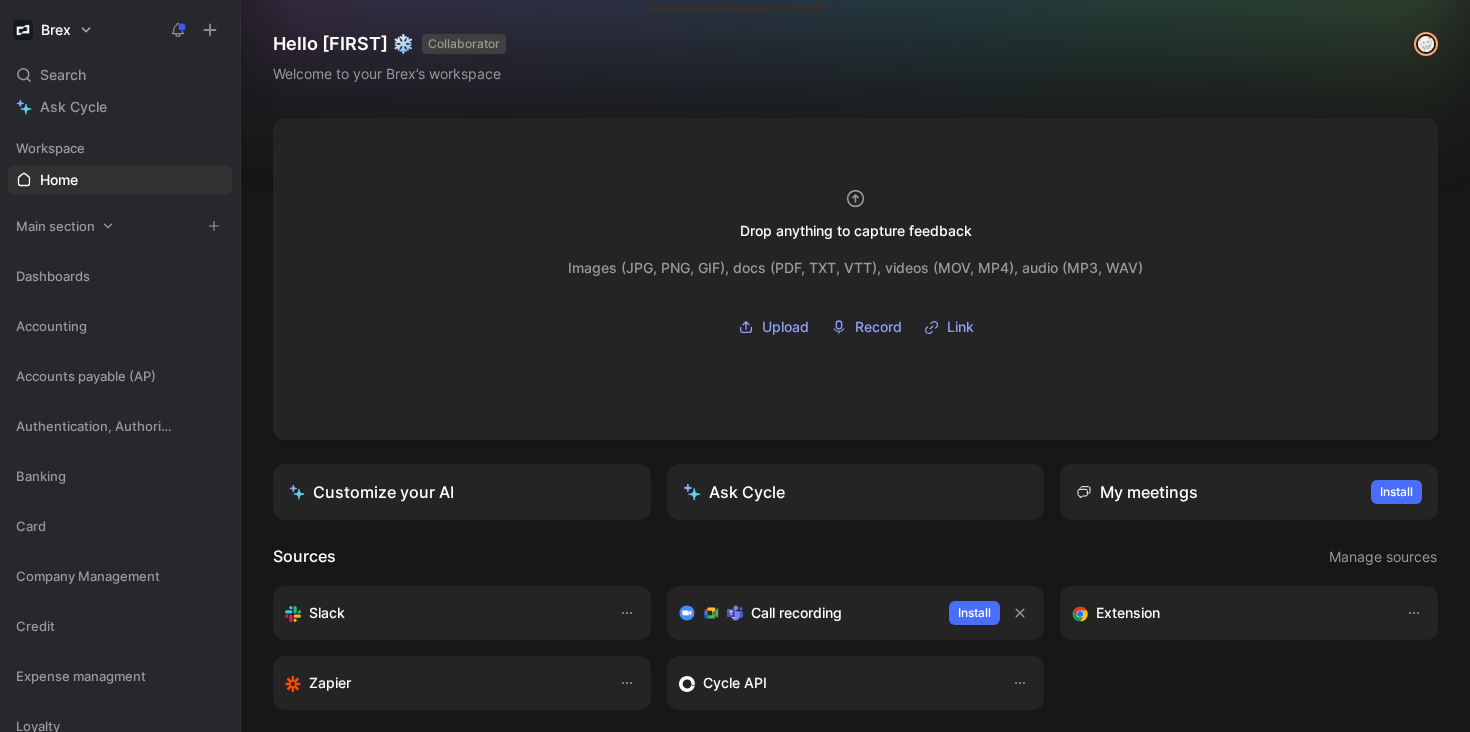 click on "Main section" at bounding box center [55, 226] 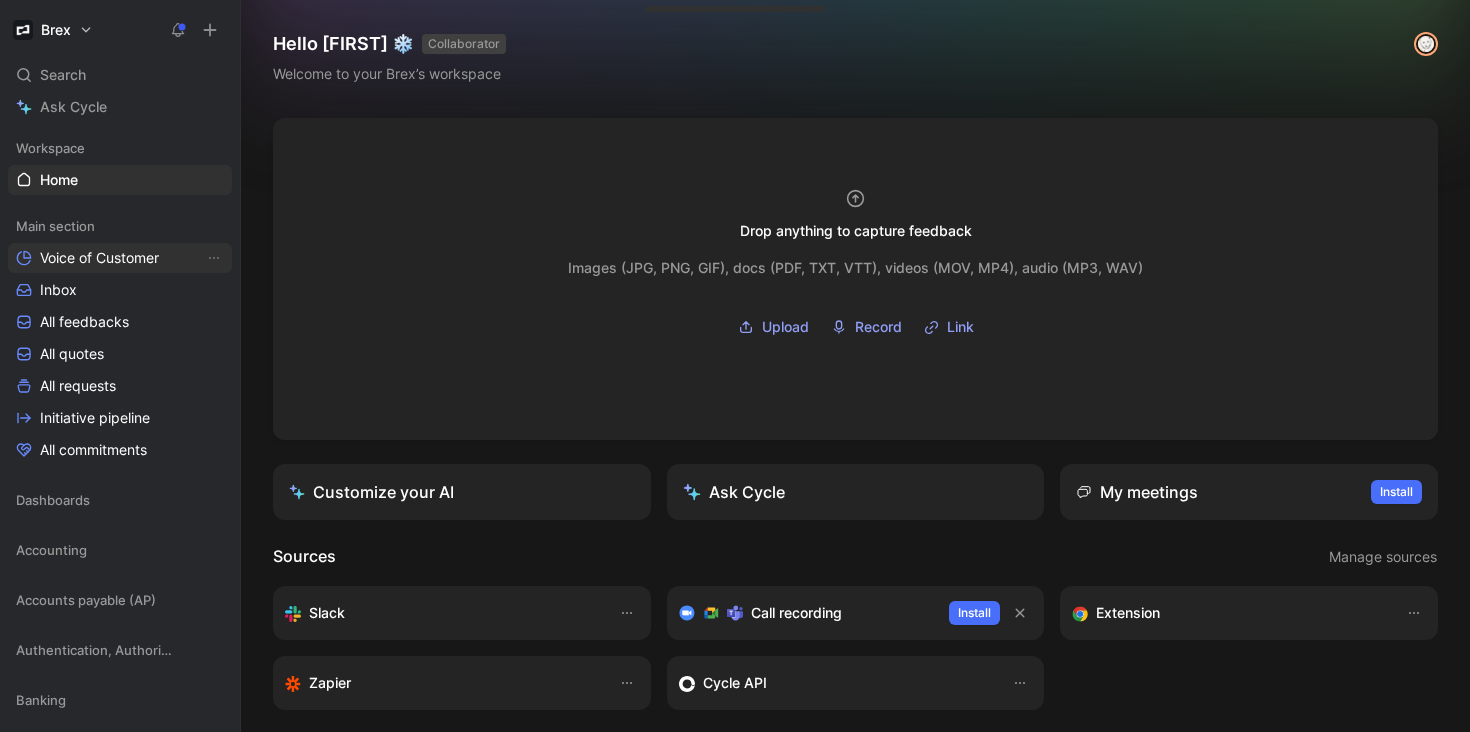 click on "Voice of Customer" at bounding box center (99, 258) 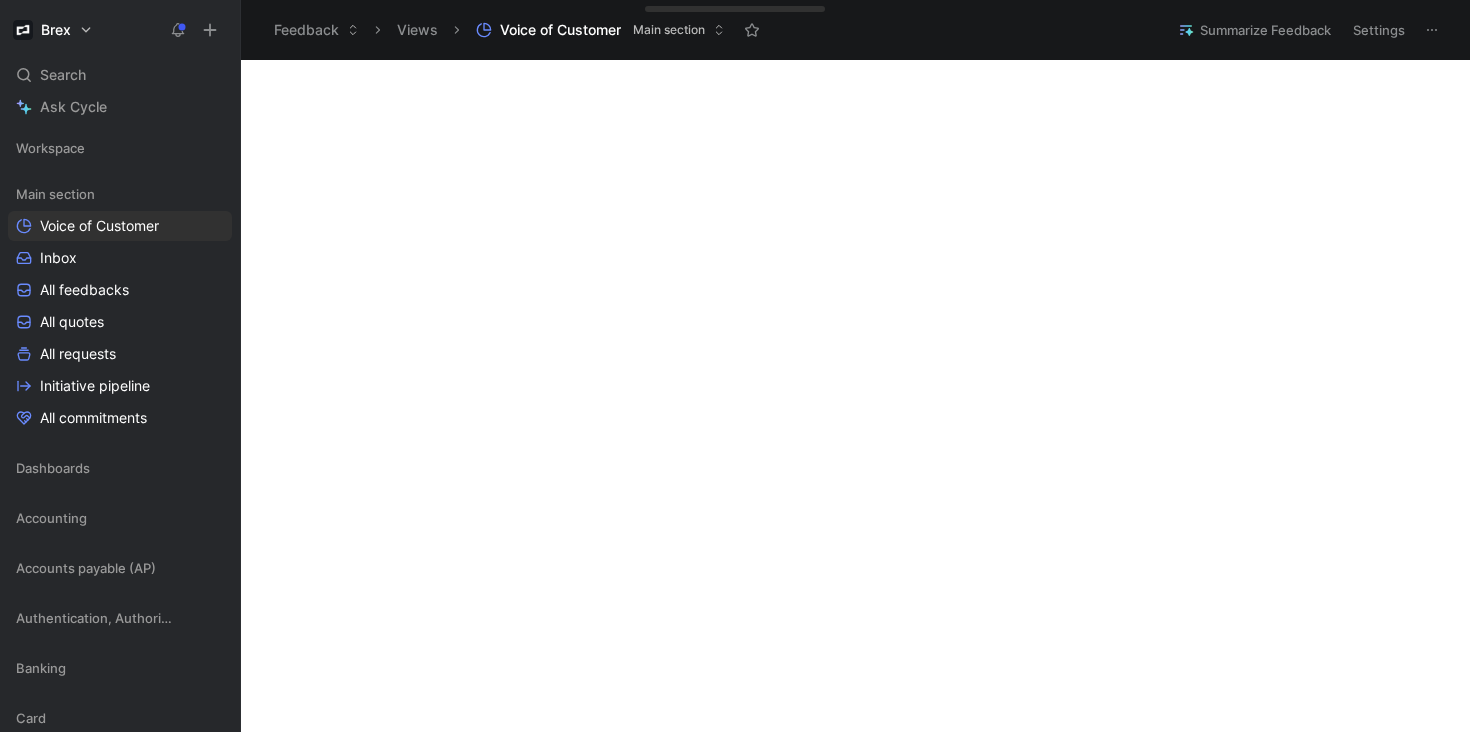 scroll, scrollTop: 0, scrollLeft: 0, axis: both 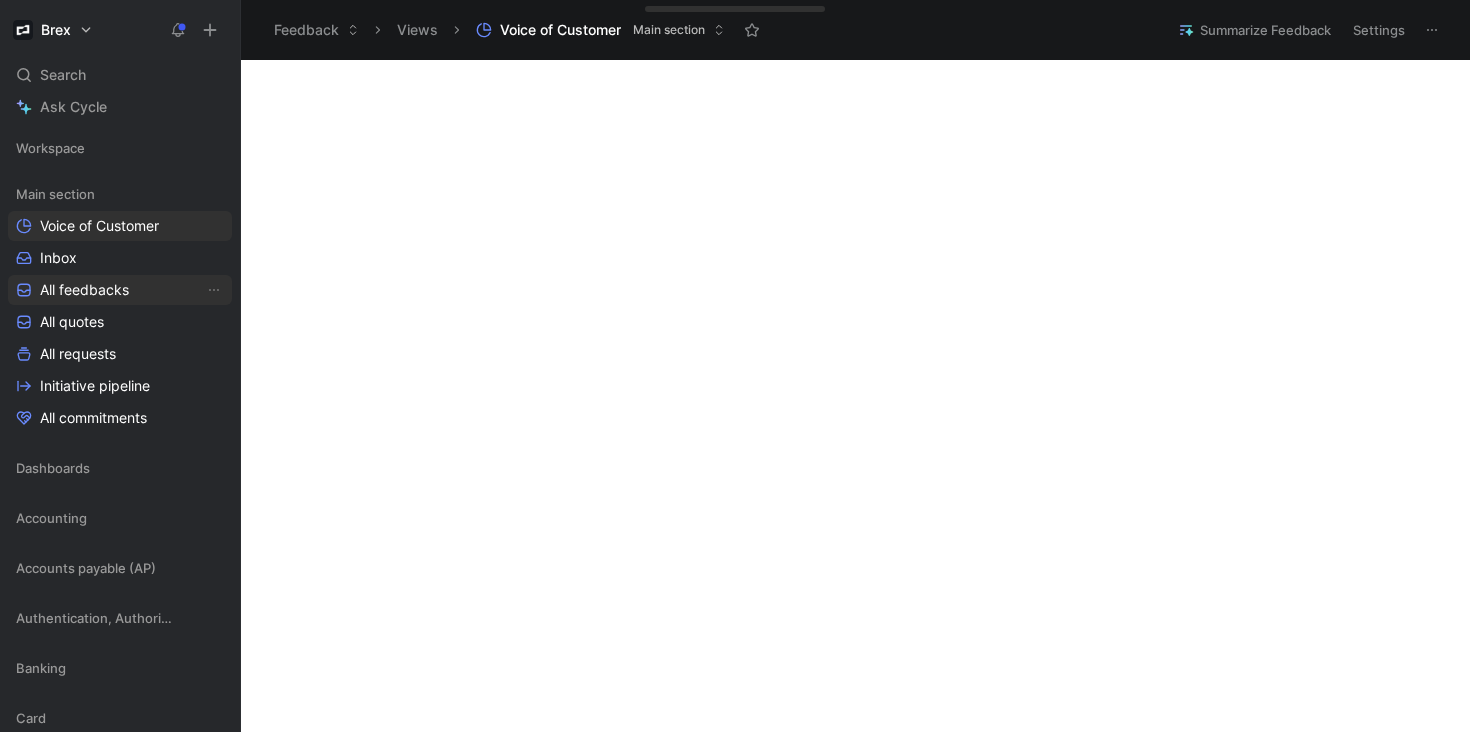 click on "All feedbacks" at bounding box center (84, 290) 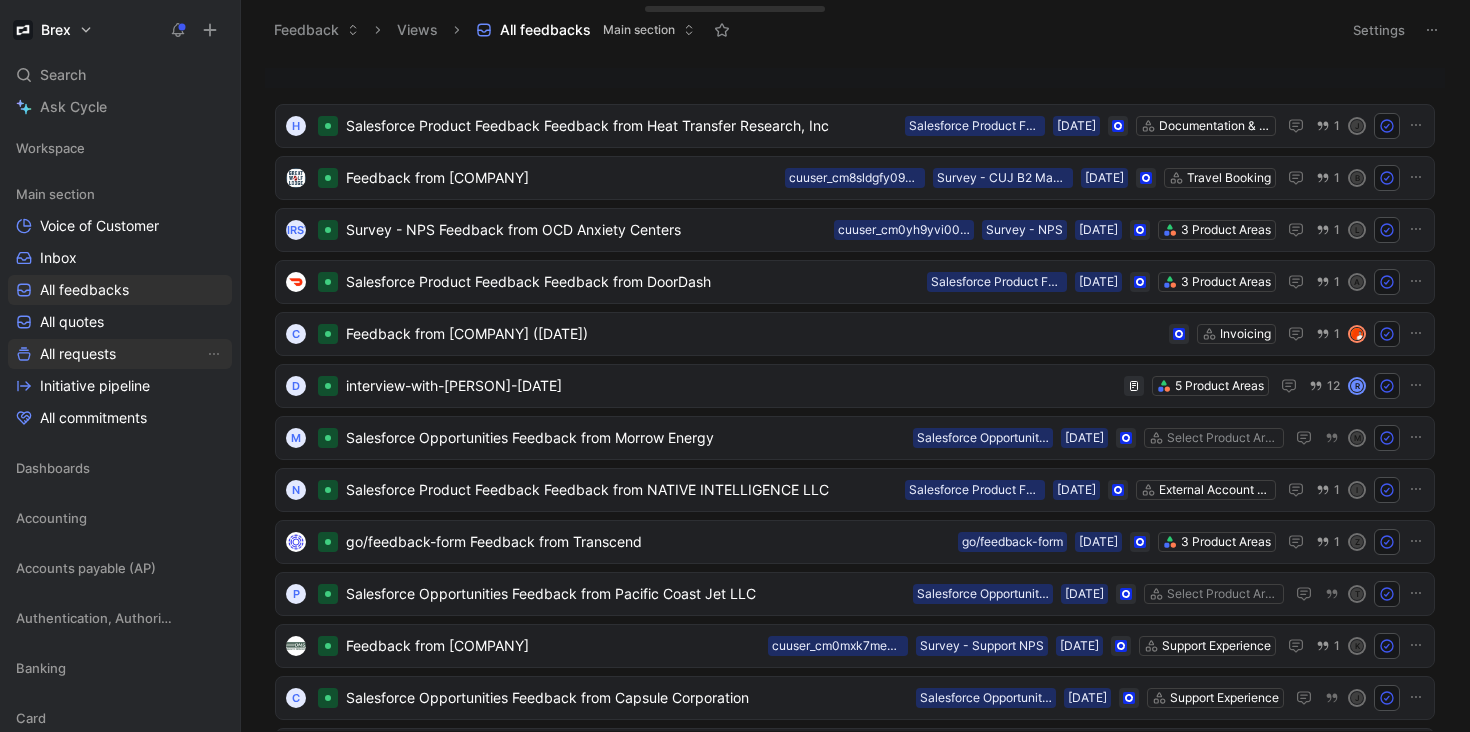 click on "All requests" at bounding box center [78, 354] 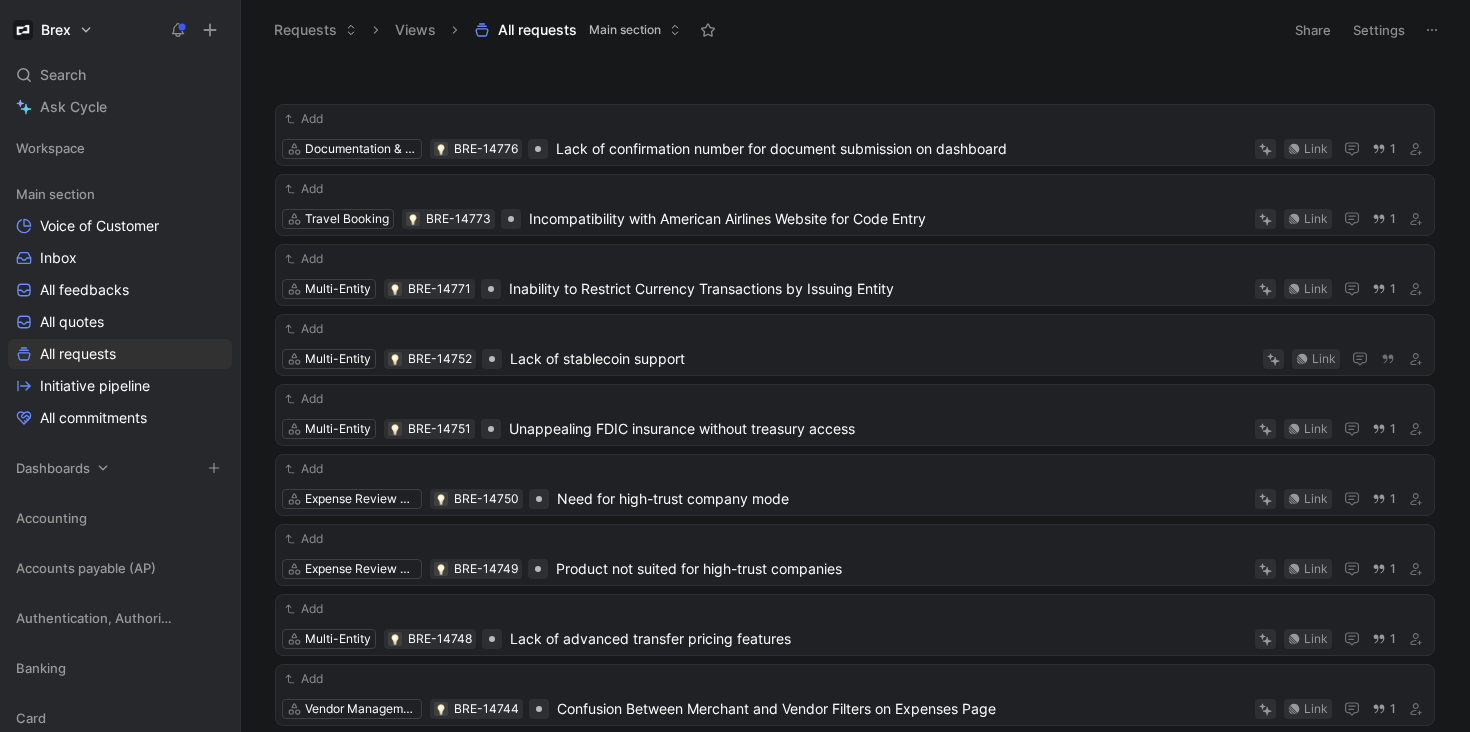 click on "Dashboards" at bounding box center [120, 194] 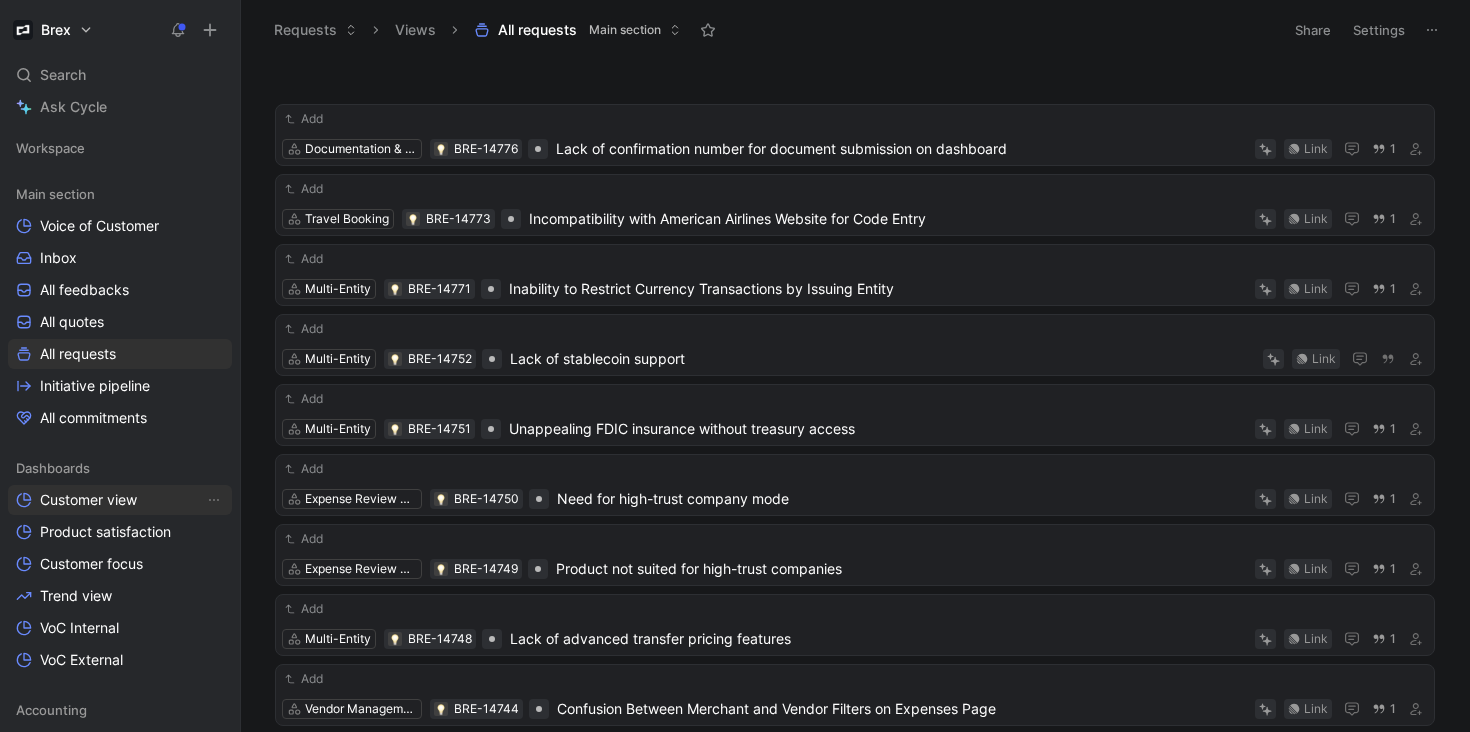click on "Customer view" at bounding box center (88, 500) 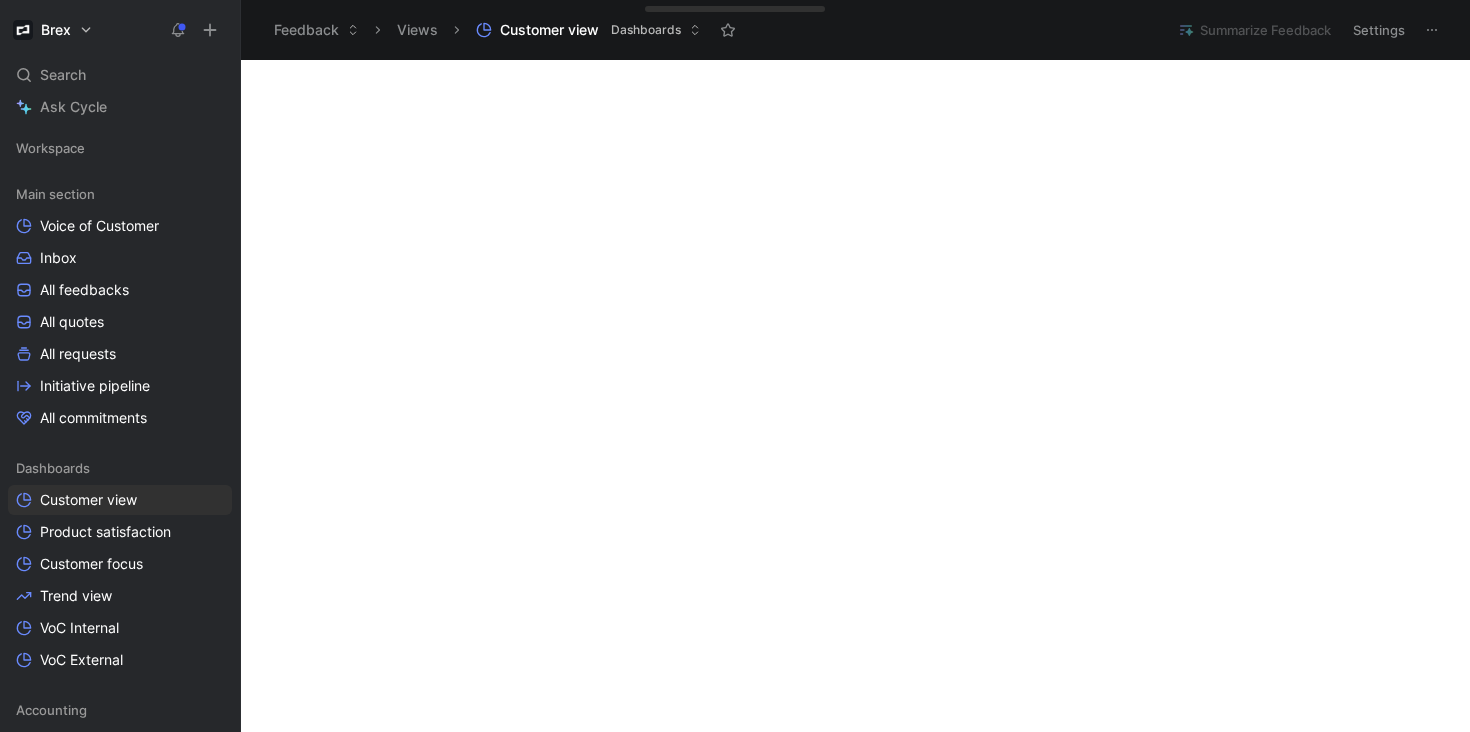 scroll, scrollTop: 0, scrollLeft: 0, axis: both 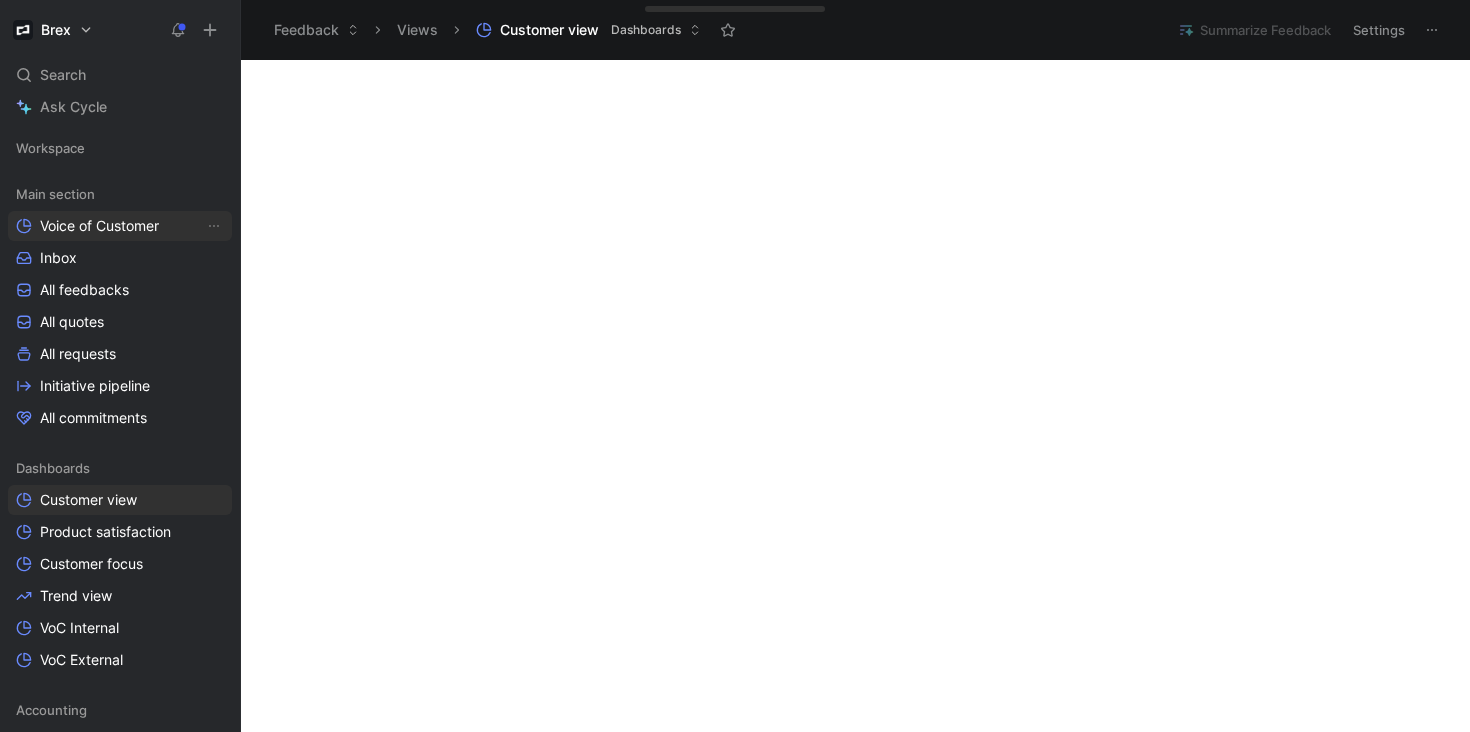 click on "Voice of Customer" at bounding box center (99, 226) 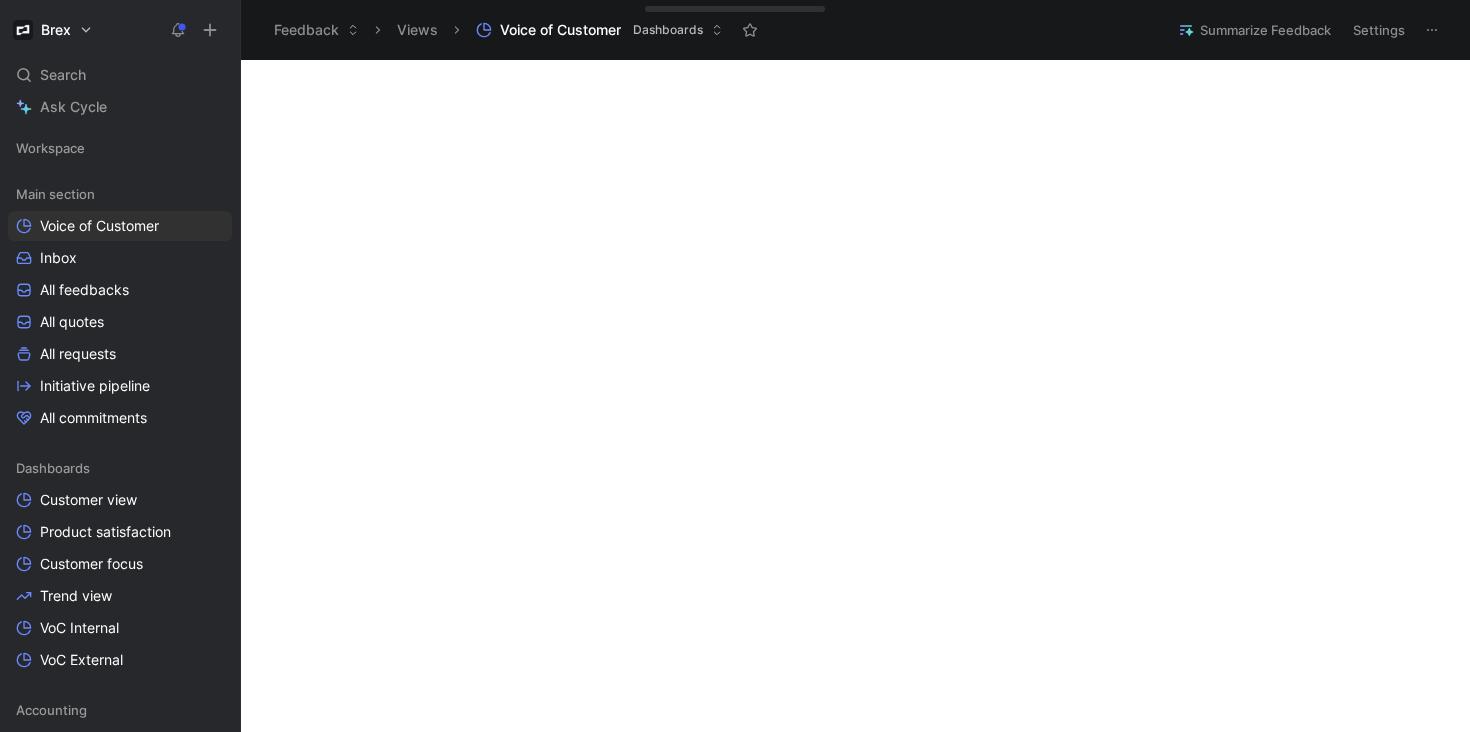 scroll, scrollTop: 0, scrollLeft: 0, axis: both 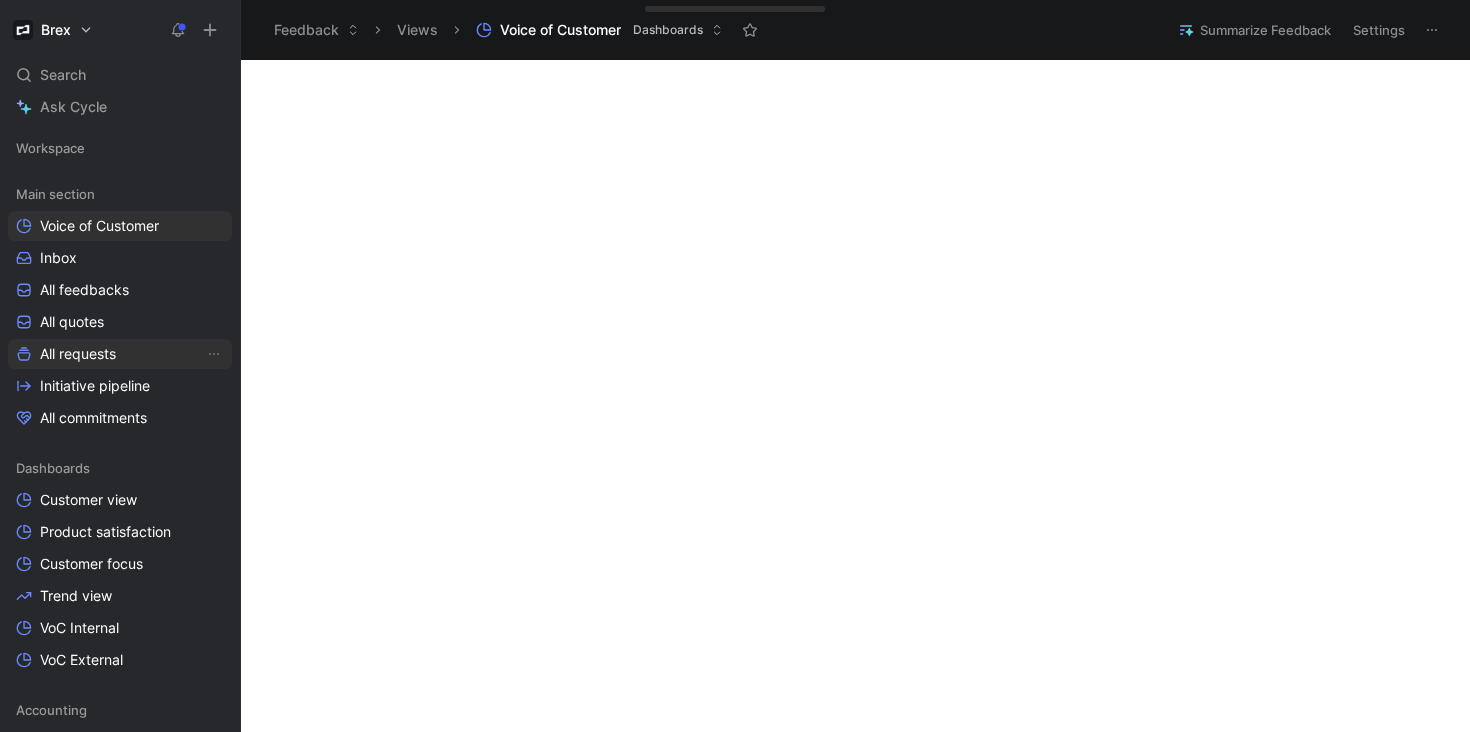 click on "All requests" at bounding box center [78, 354] 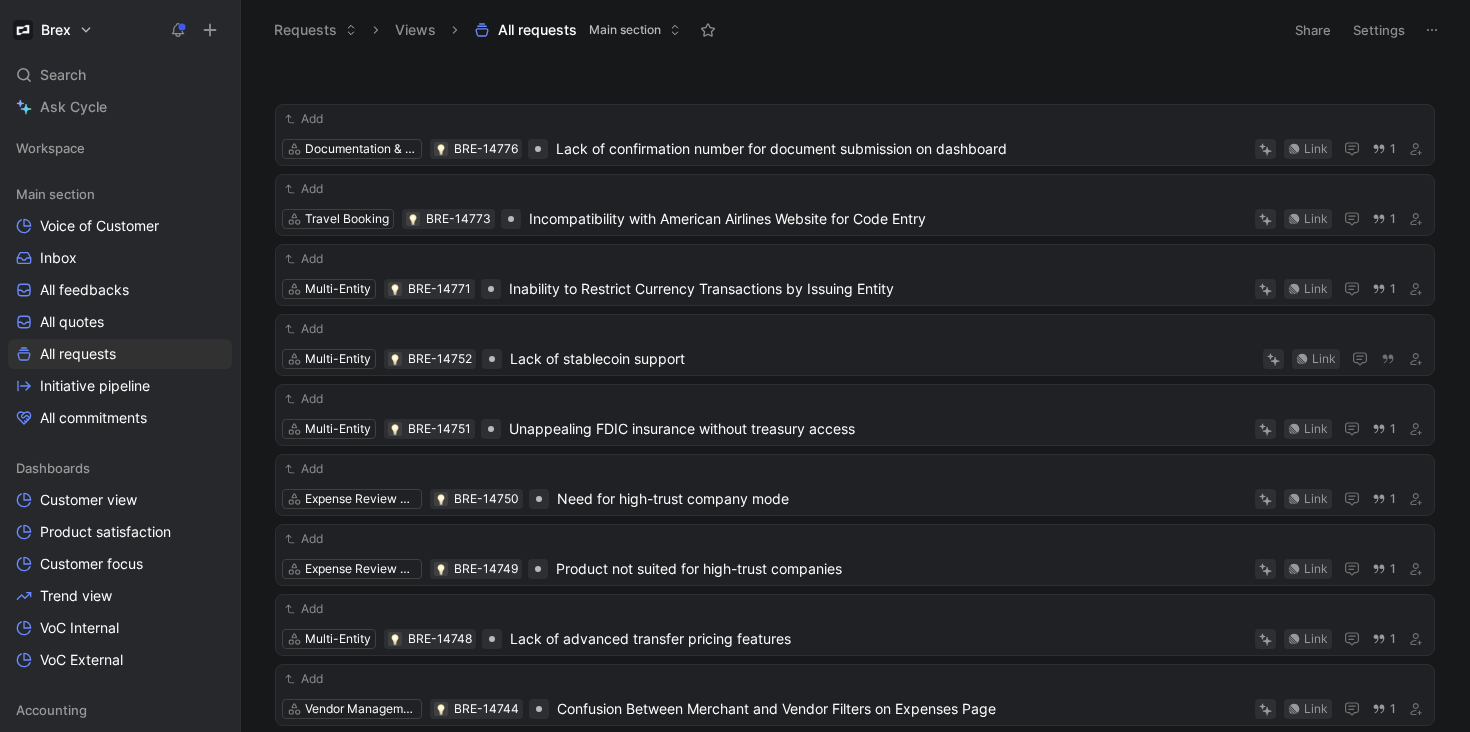 click on "Requests" at bounding box center (315, 30) 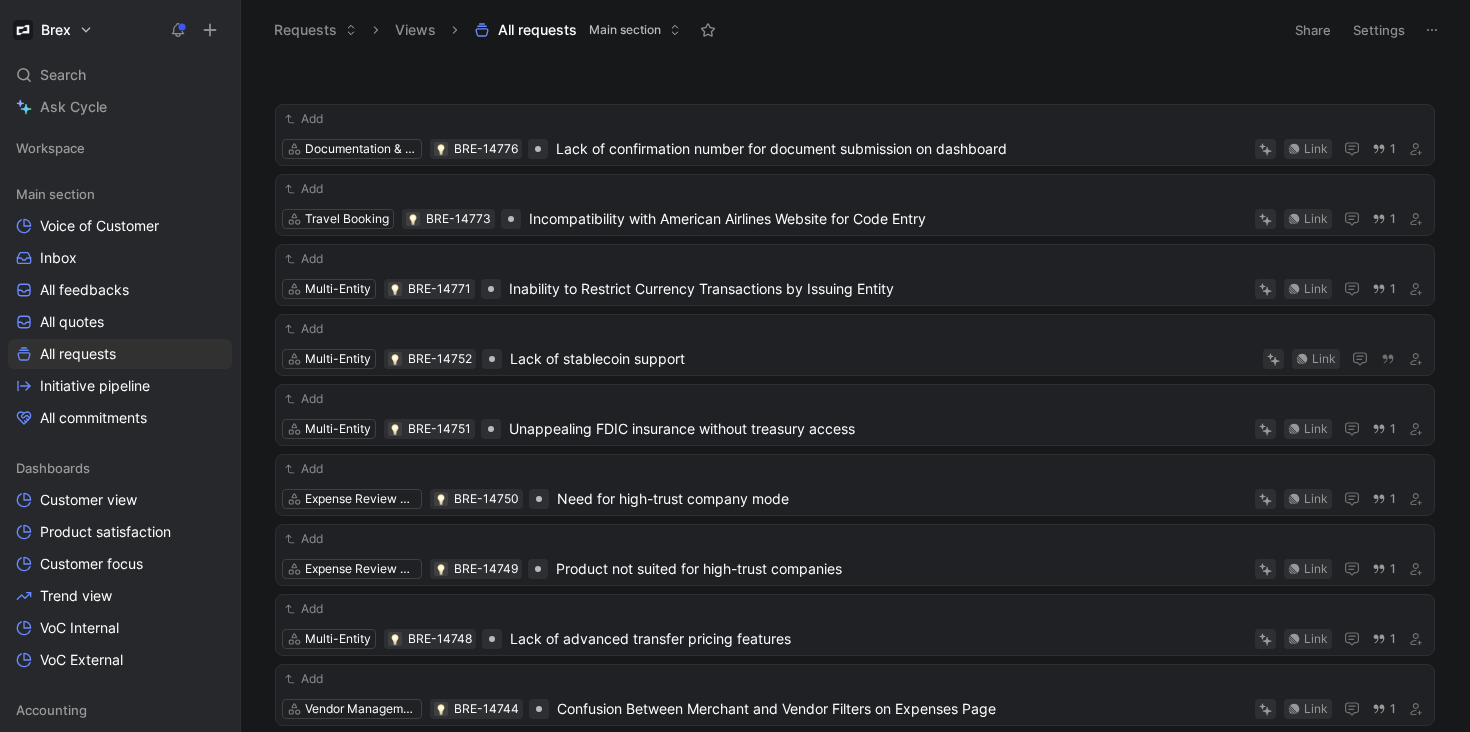 click on "Views" at bounding box center [415, 30] 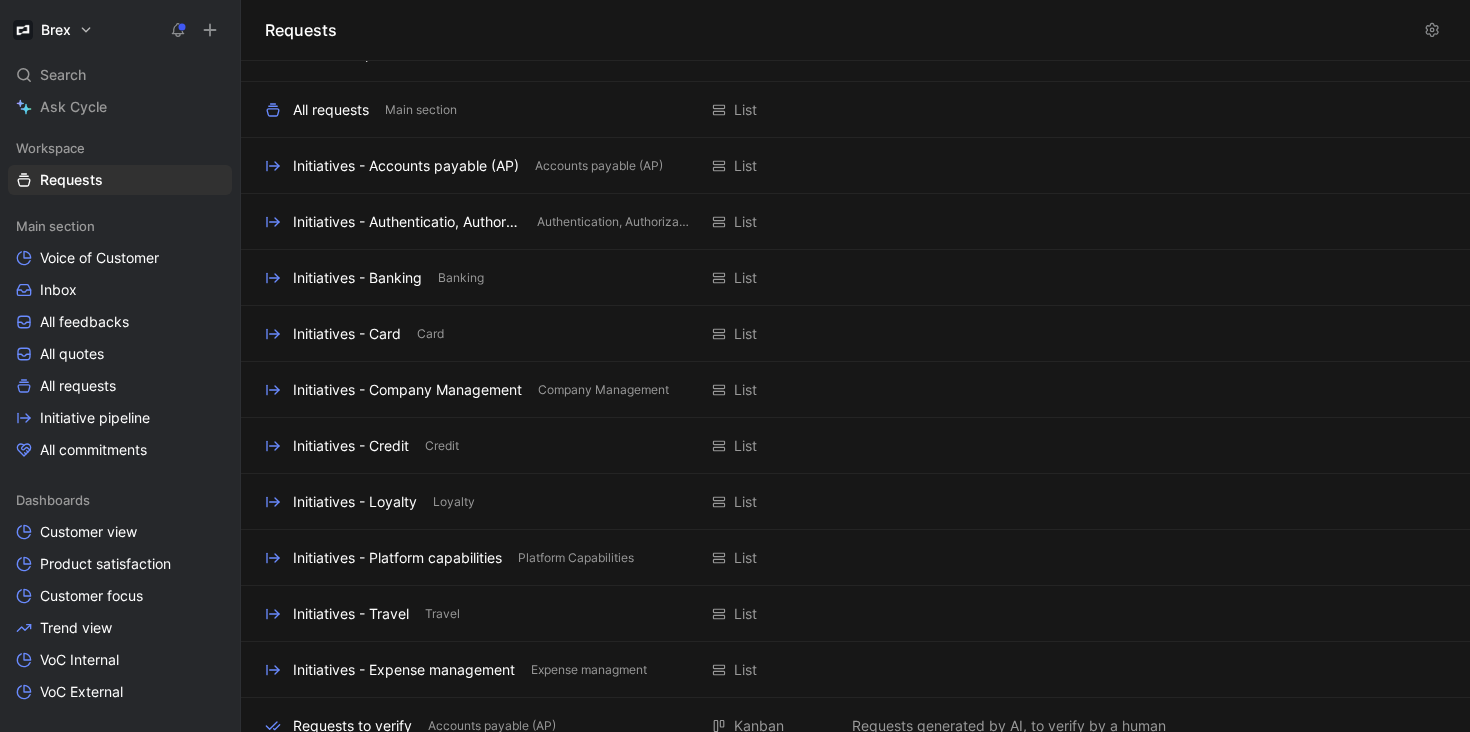scroll, scrollTop: 100, scrollLeft: 0, axis: vertical 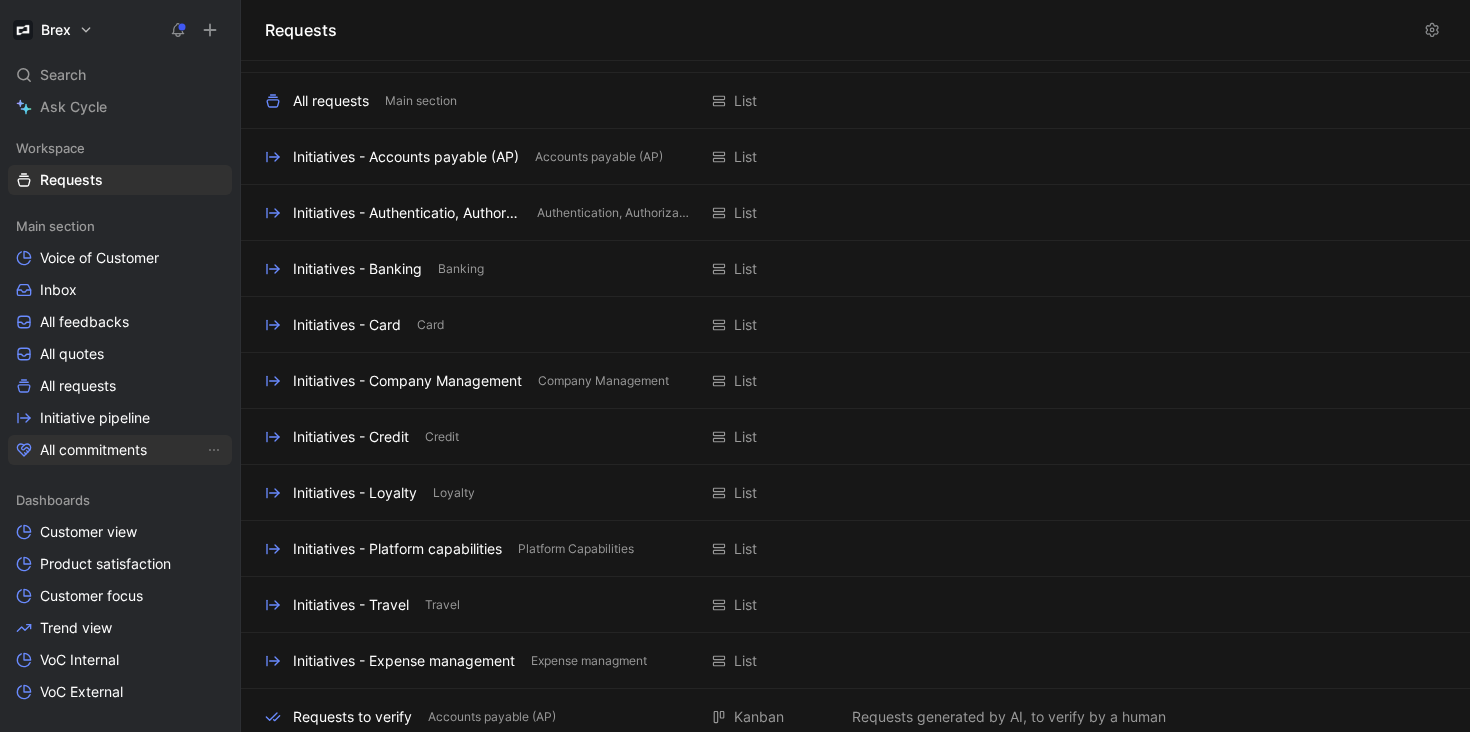 click on "All commitments" at bounding box center (93, 450) 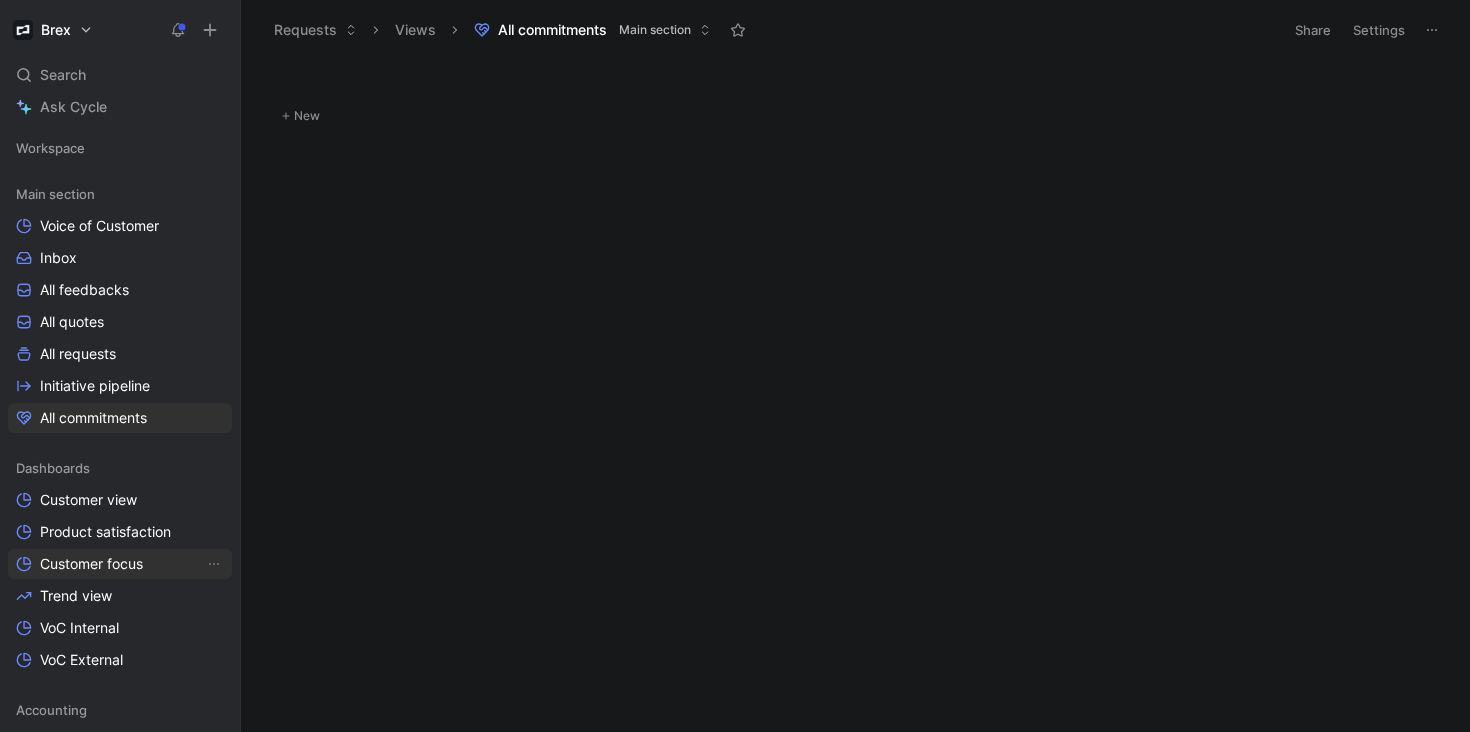 click on "Customer focus" at bounding box center (91, 564) 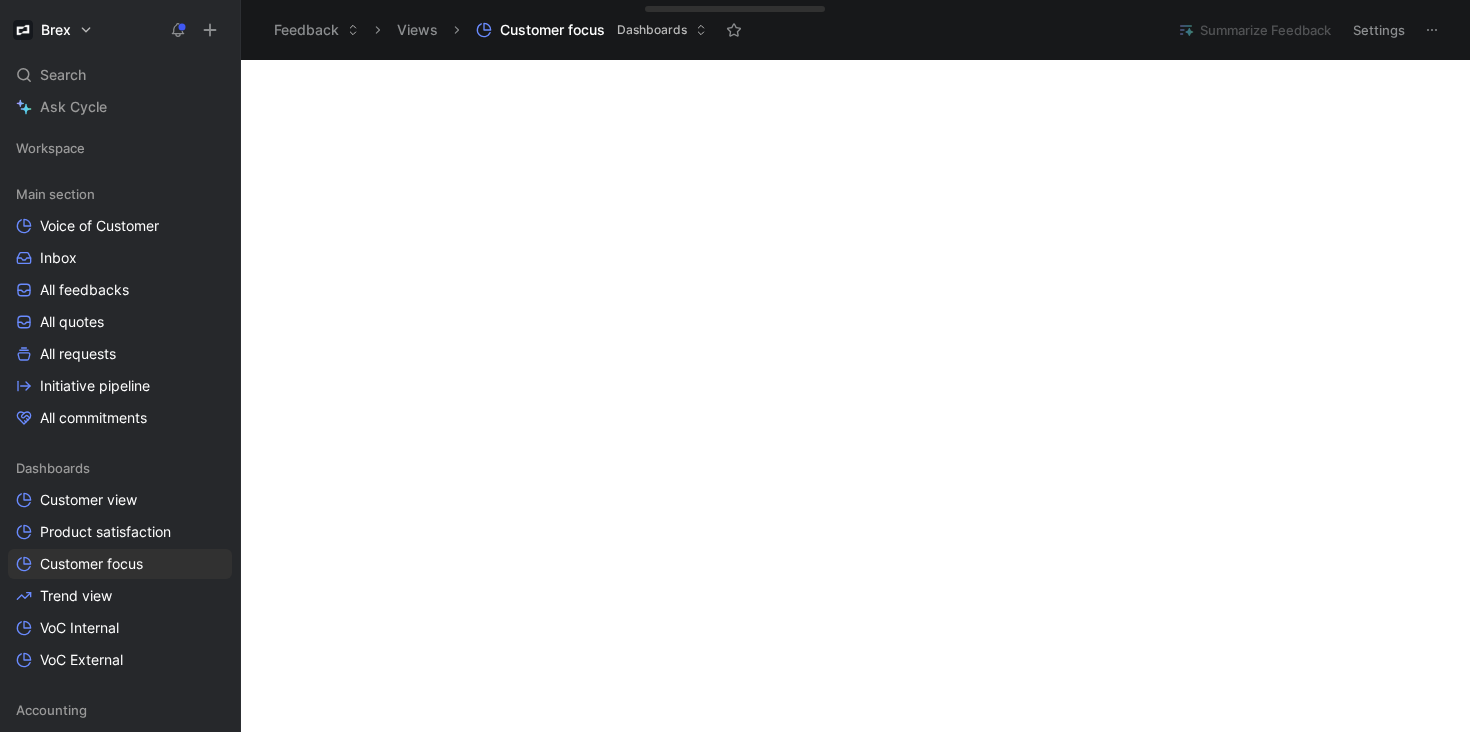 scroll, scrollTop: 0, scrollLeft: 0, axis: both 